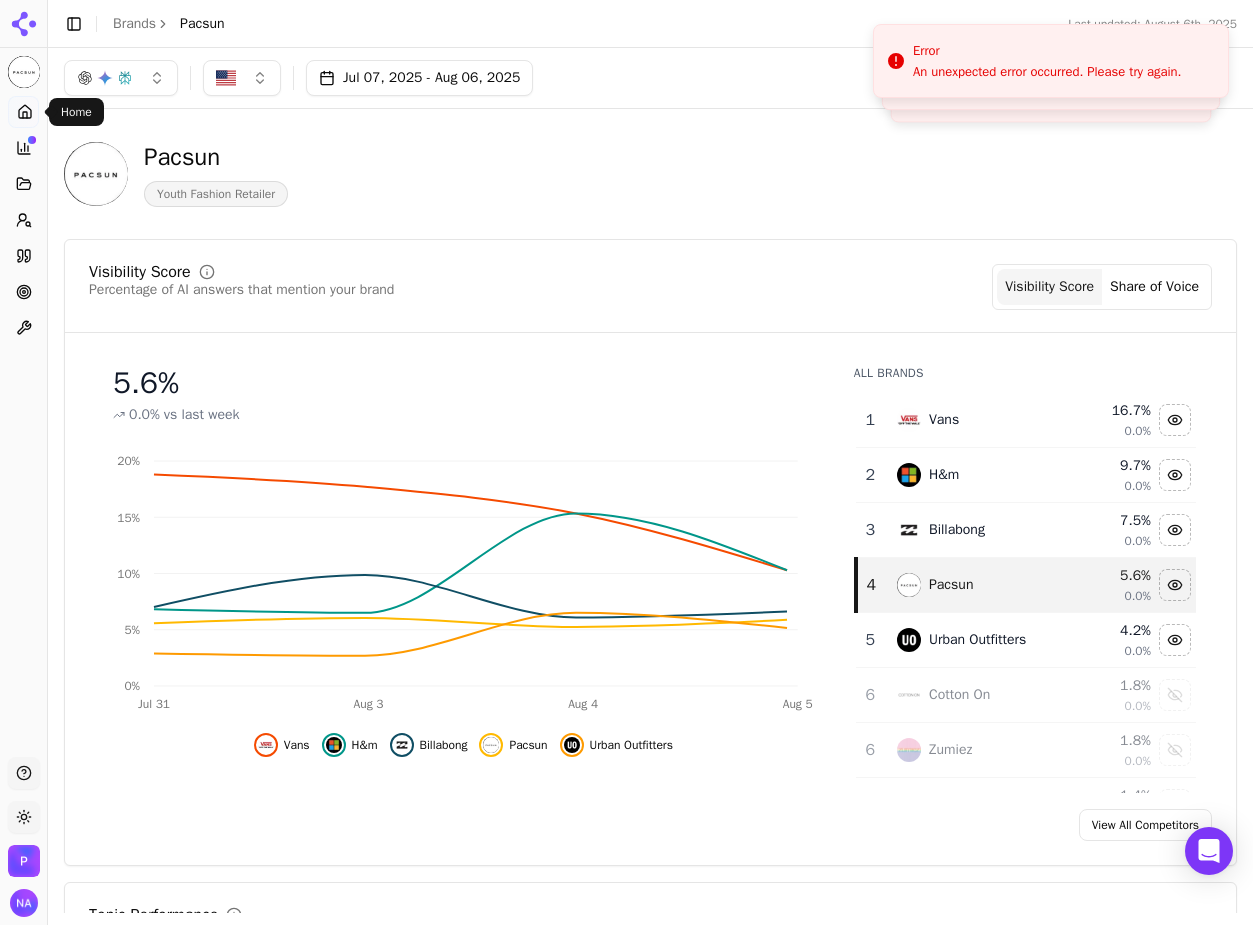 scroll, scrollTop: 0, scrollLeft: 0, axis: both 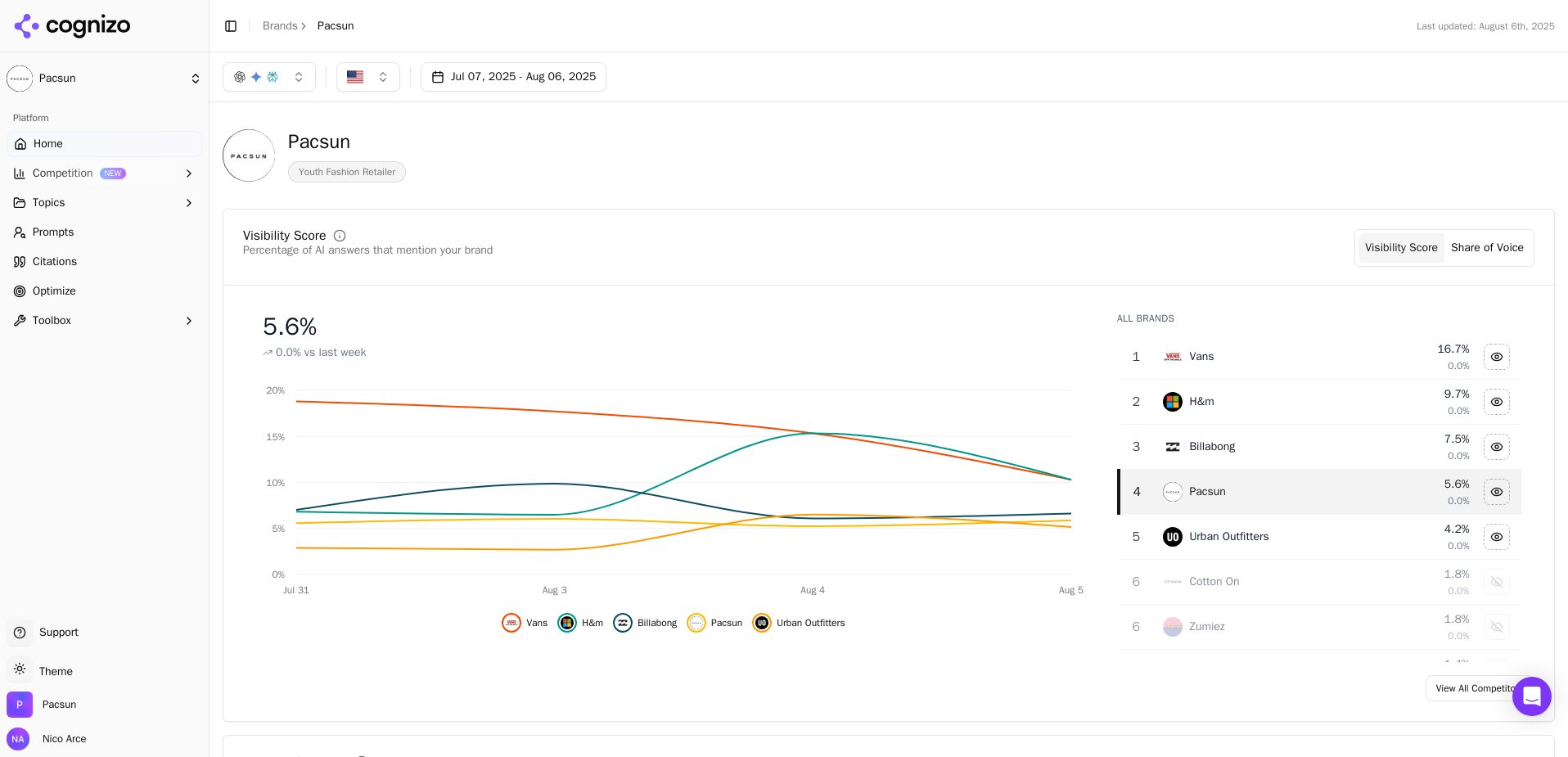 click on "Prompts" at bounding box center [104, 232] 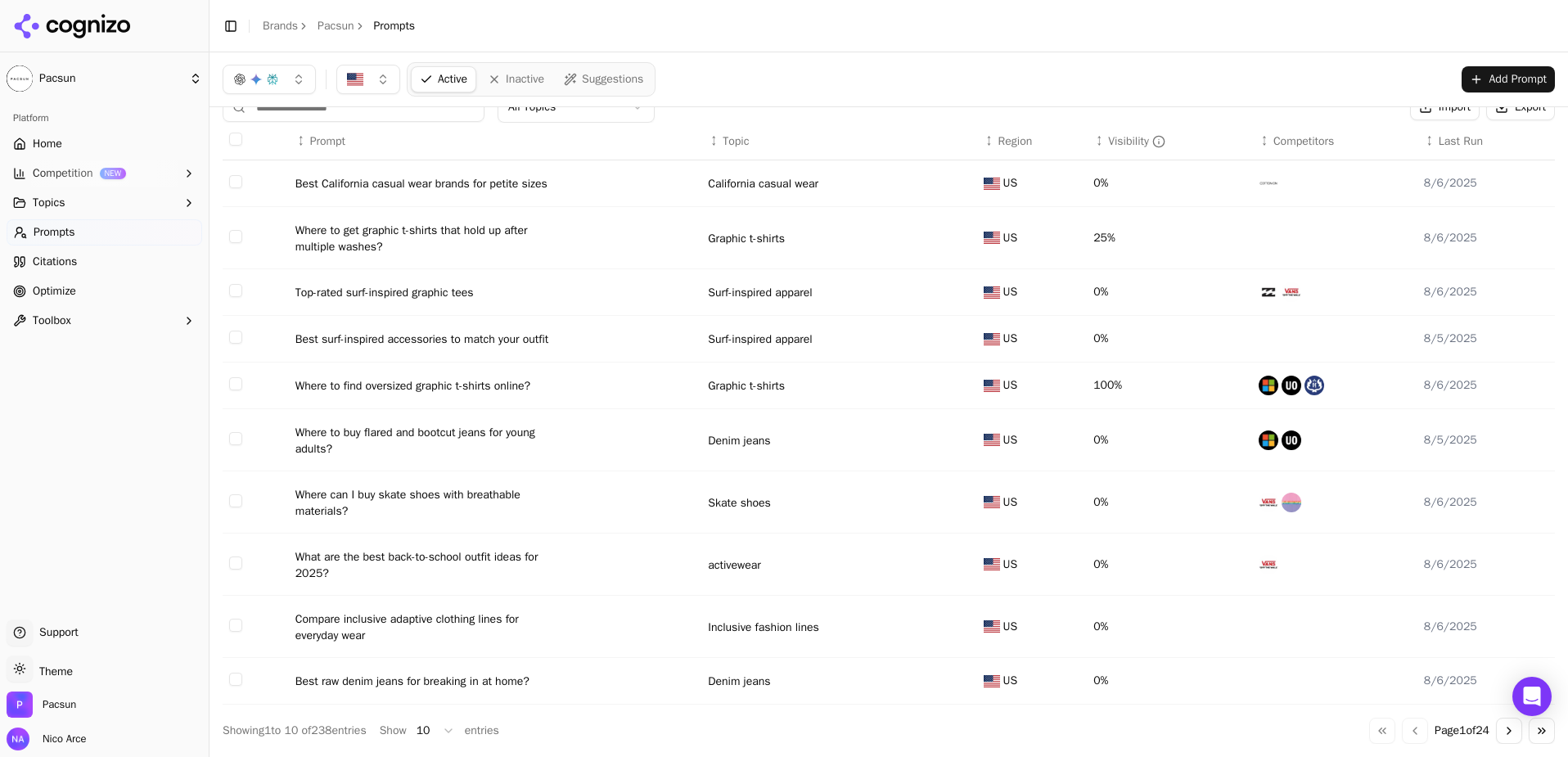 scroll, scrollTop: 0, scrollLeft: 0, axis: both 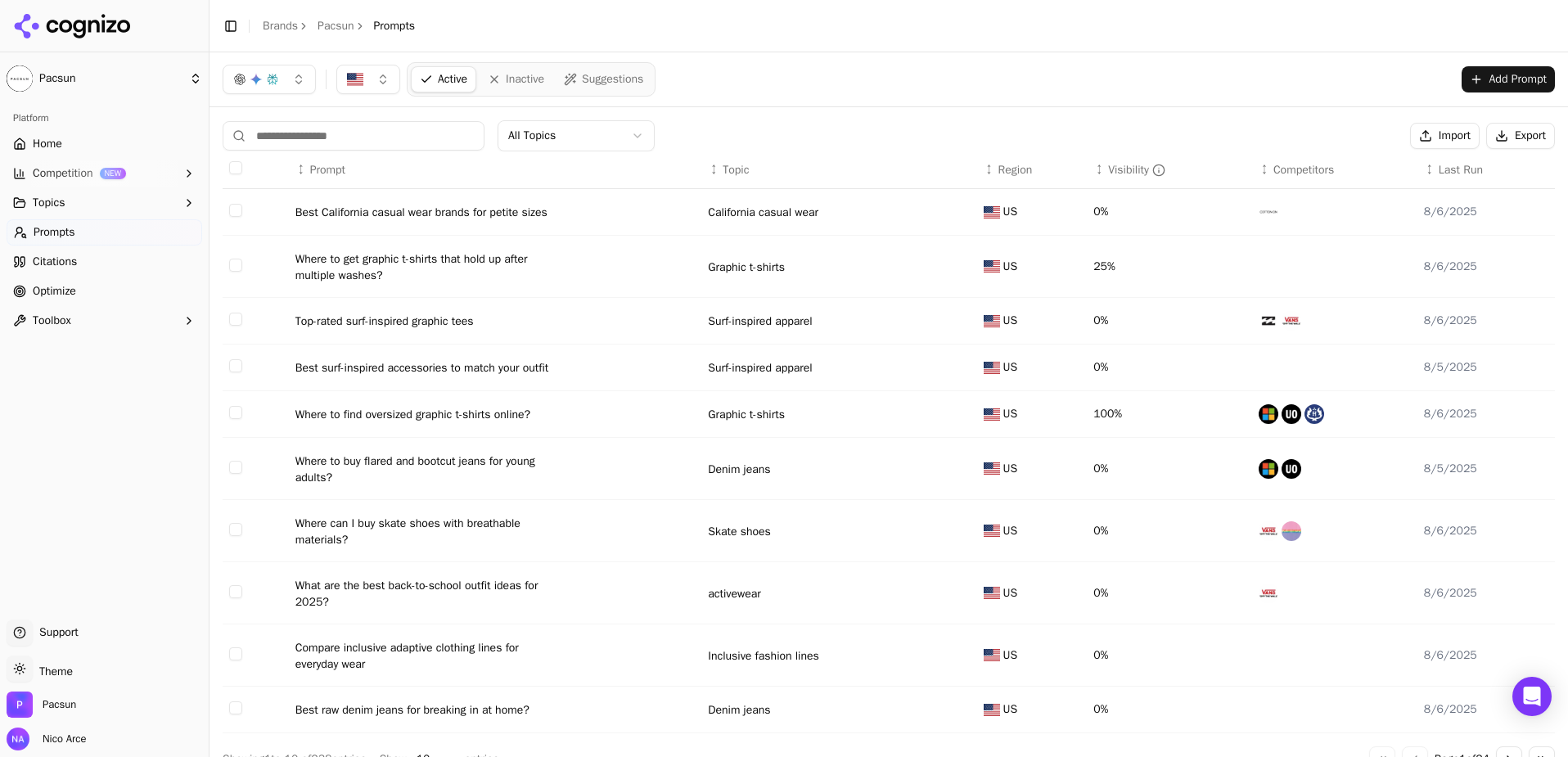 click on "Import" at bounding box center (1444, 136) 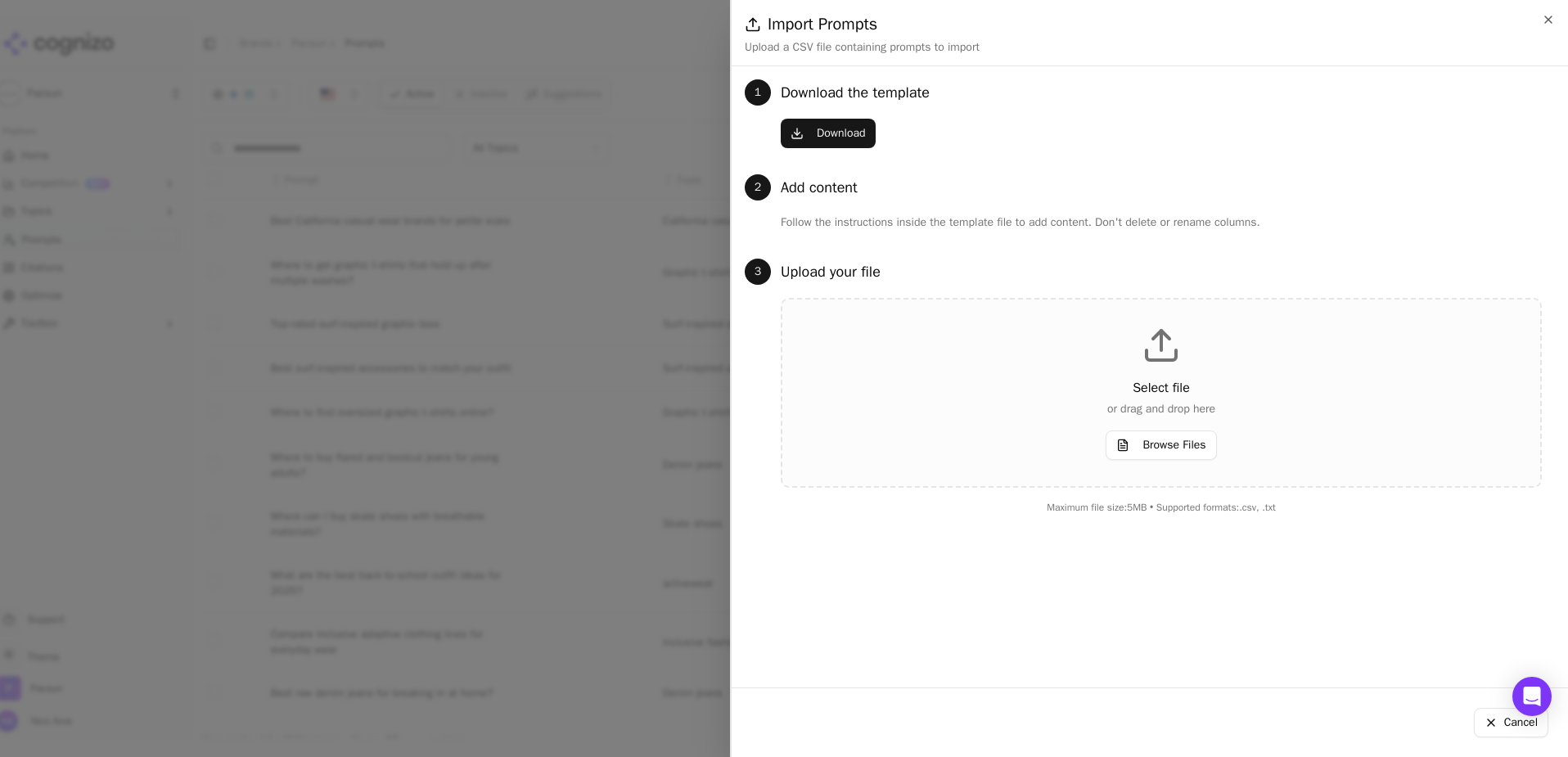 click at bounding box center (784, 378) 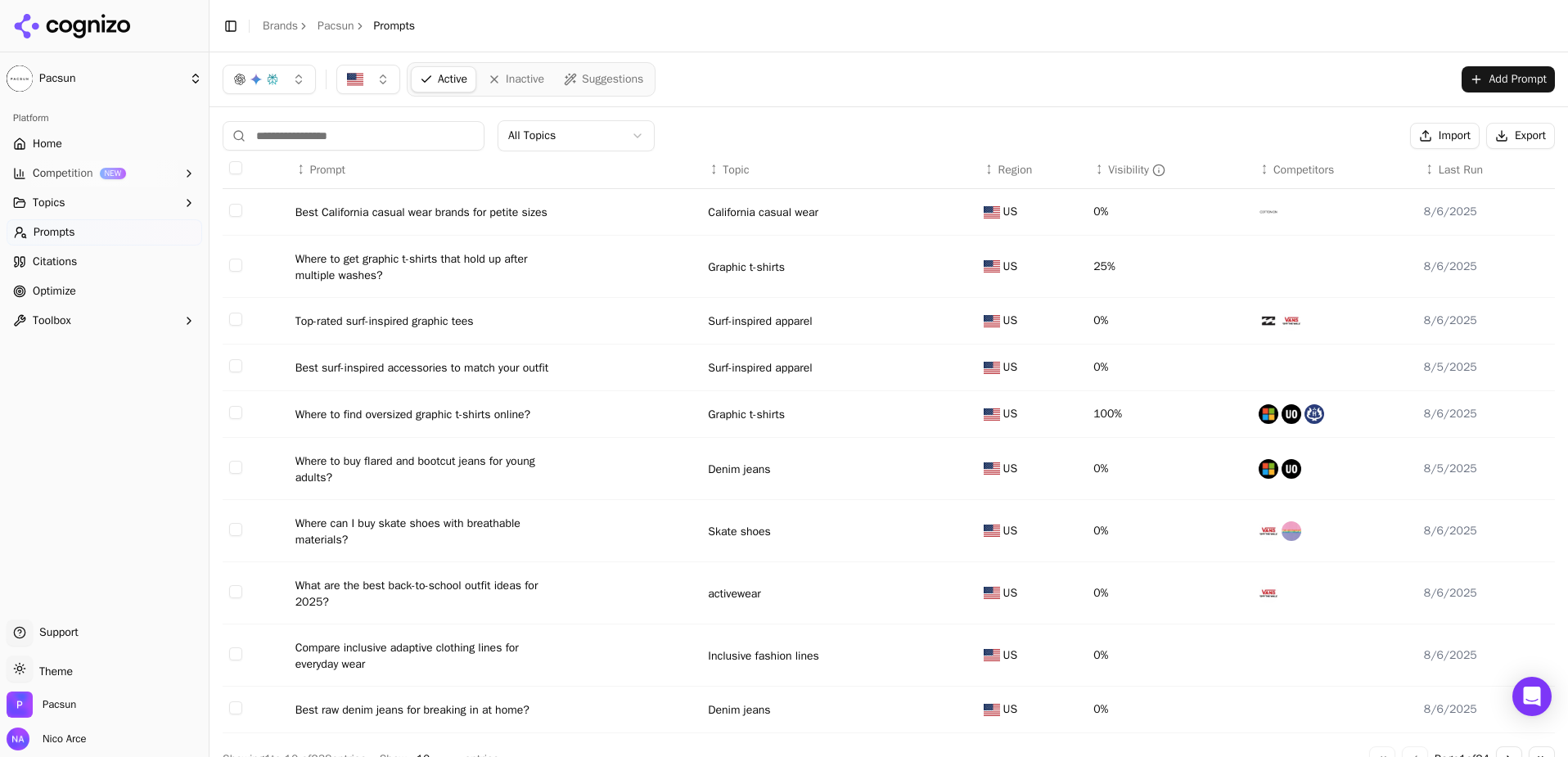 click on "Export" at bounding box center (1521, 136) 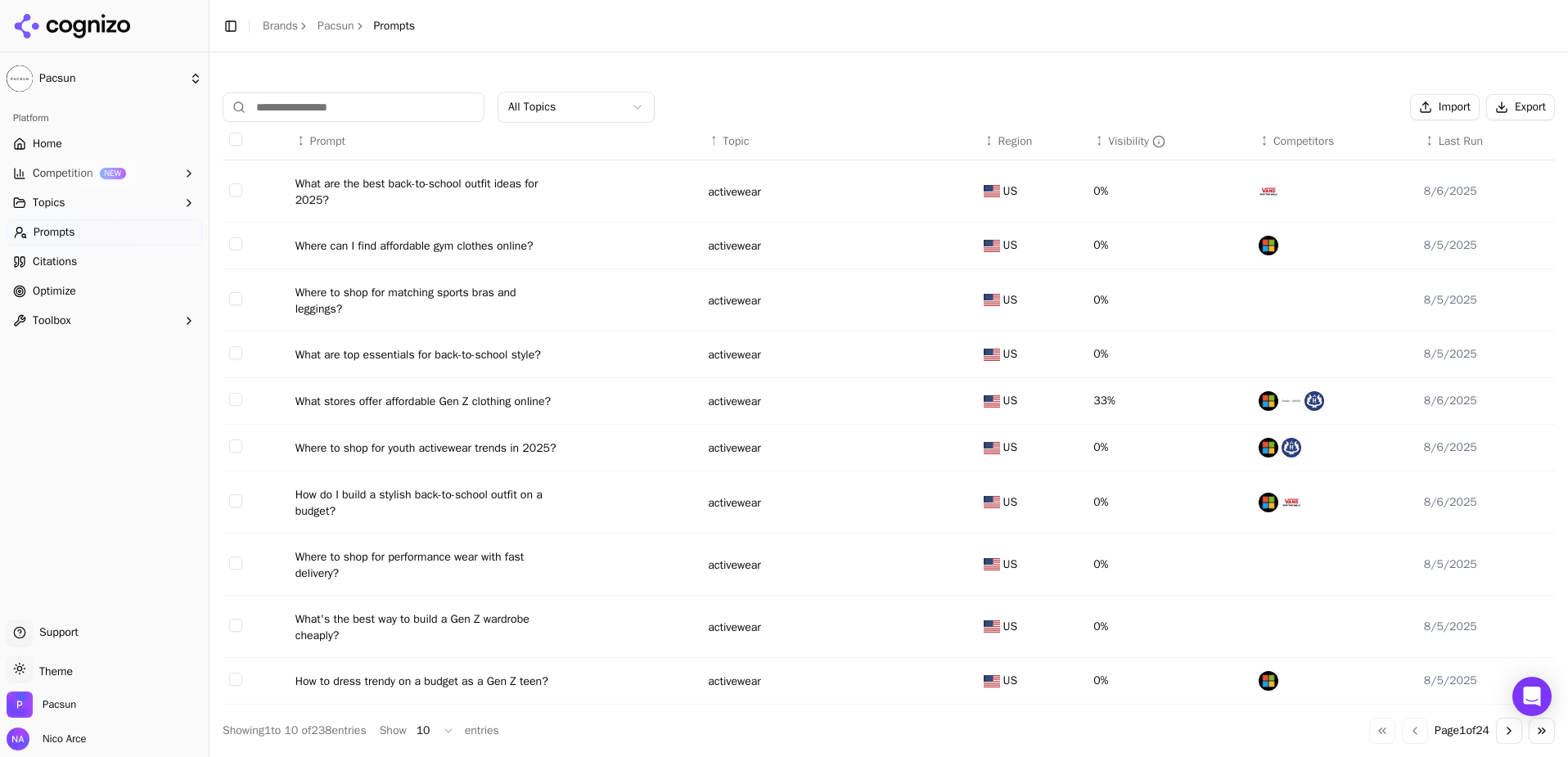 scroll, scrollTop: 0, scrollLeft: 0, axis: both 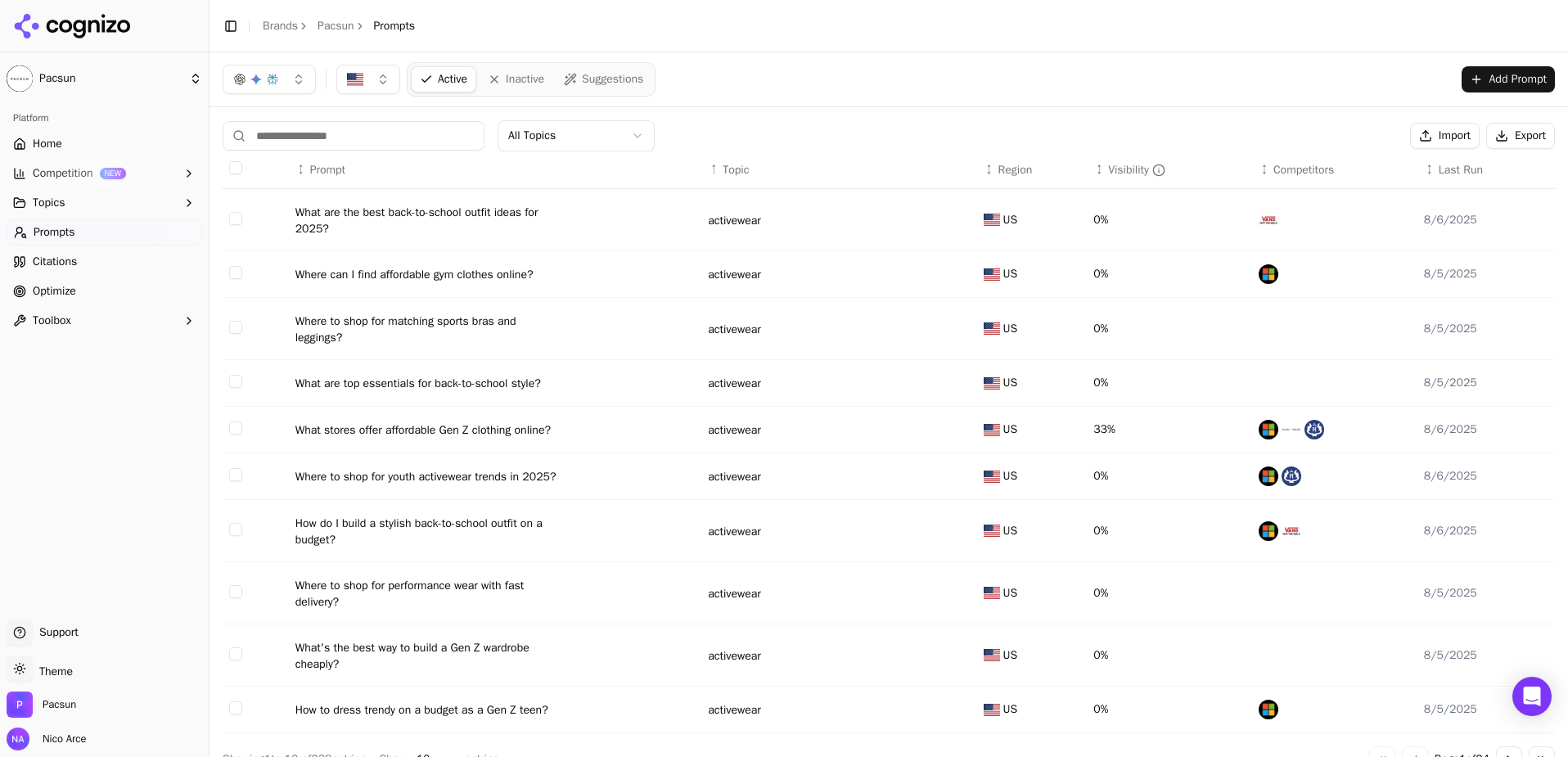 click on "Export" at bounding box center (1521, 136) 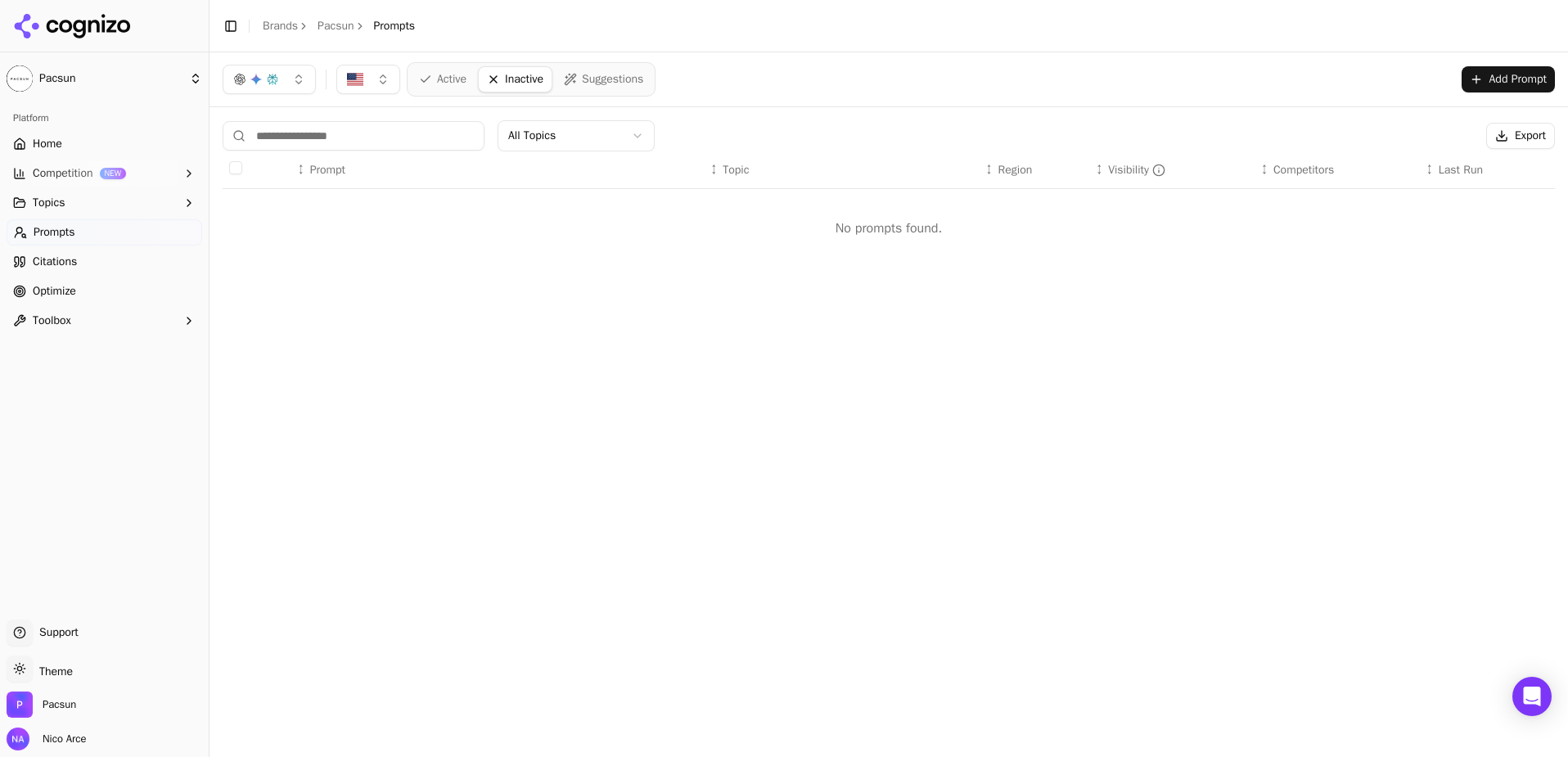 click on "Suggestions" at bounding box center [612, 79] 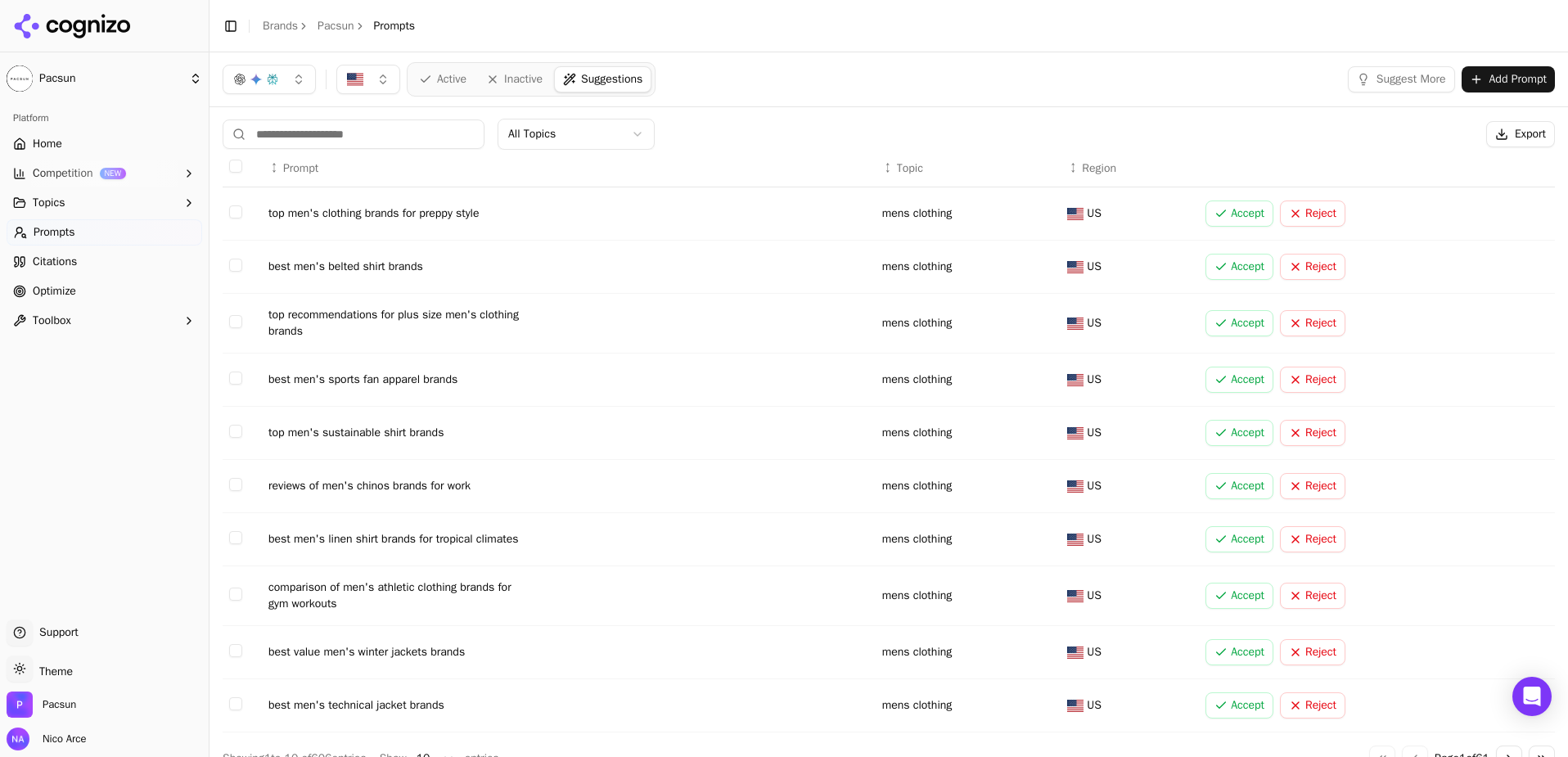 scroll, scrollTop: 0, scrollLeft: 0, axis: both 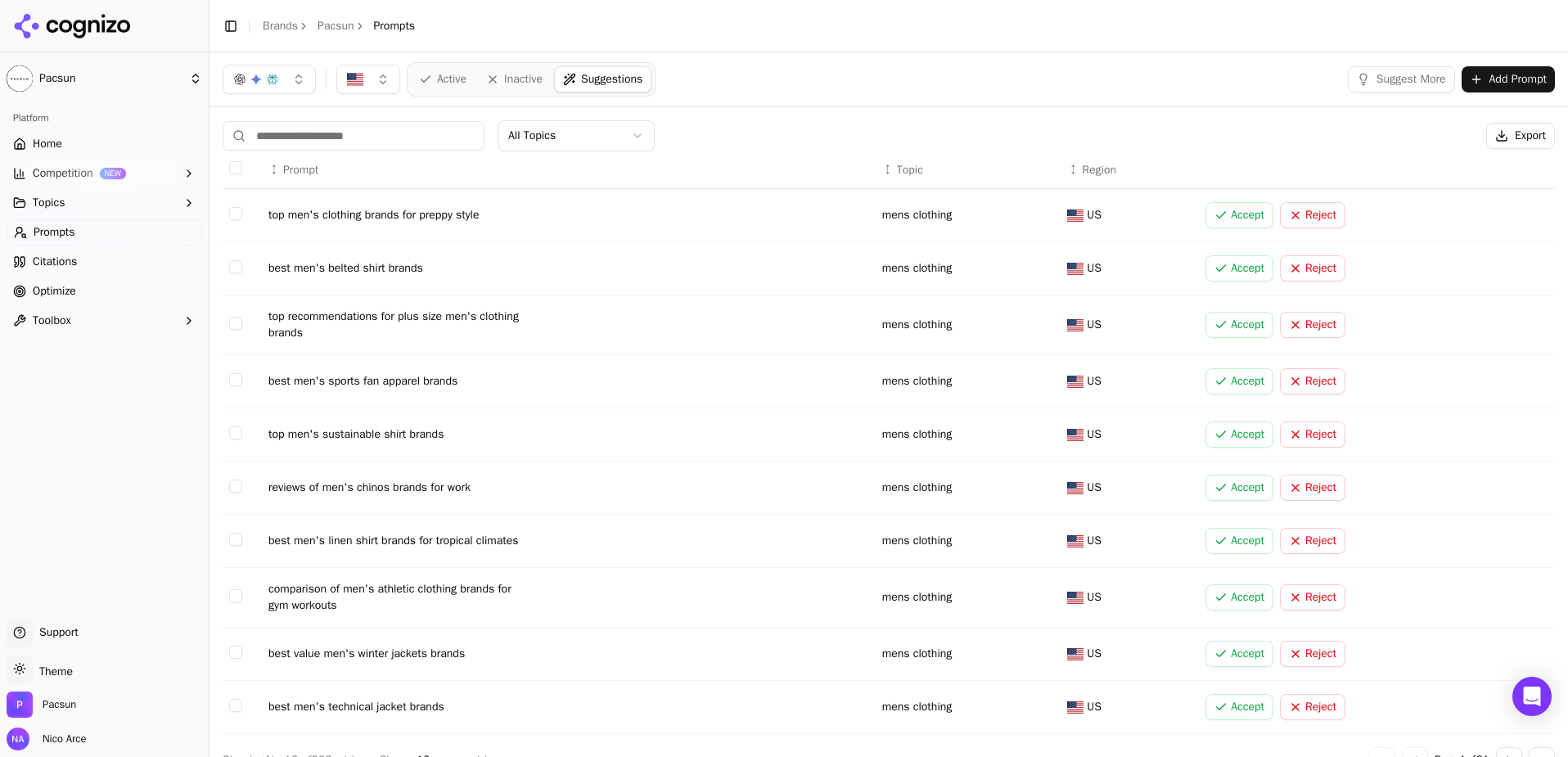 click on "Pacsun Platform Home Competition NEW Topics Prompts Citations Optimize Toolbox Support Support Toggle theme  Theme Pacsun   Nico Arce Toggle Sidebar Brands Pacsun Prompts Active Inactive Suggestions Suggest More Add Prompt All Topics Export  ↕ Prompt  ↕ Topic  ↕ Region top men's clothing brands for preppy style mens clothing [REGION] Accept Reject best men's belted shirt brands mens clothing [REGION] Accept Reject top recommendations for plus size men's clothing brands mens clothing [REGION] Accept Reject best men's sports fan apparel brands mens clothing [REGION] Accept Reject top men's sustainable shirt brands mens clothing [REGION] Accept Reject reviews of men's chinos brands for work mens clothing [REGION] Accept Reject best men's linen shirt brands for tropical climates mens clothing [REGION] Accept Reject comparison of men's athletic clothing brands for gym workouts mens clothing [REGION] Accept Reject best value men's winter jackets brands mens clothing [REGION] Accept Reject best men's technical jacket brands mens clothing [REGION] Accept 1  to" at bounding box center [784, 378] 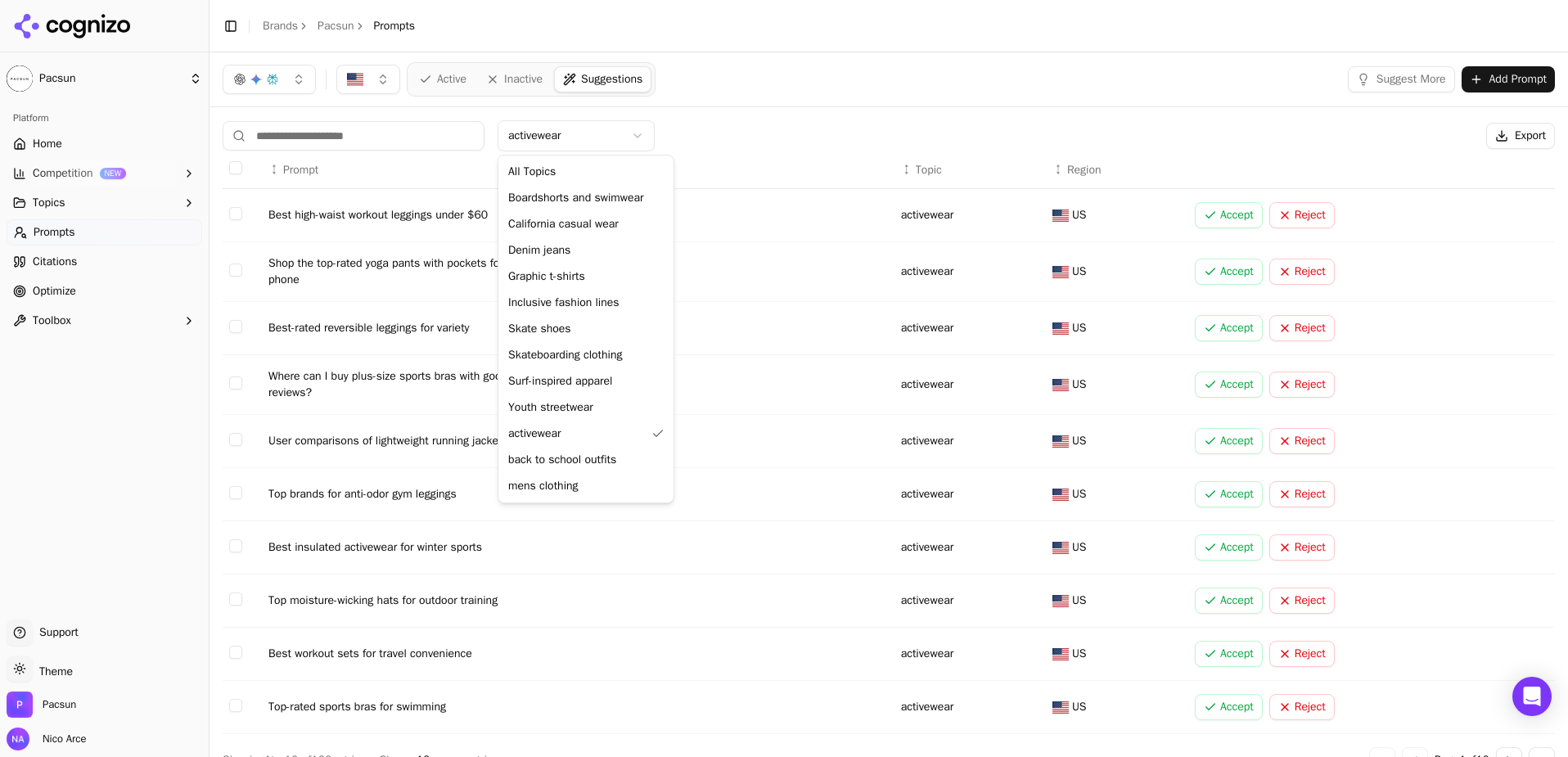click on "Pacsun Platform Home Competition NEW Topics Prompts Citations Optimize Toolbox Support Support Toggle theme  Theme Pacsun   Nico Arce Toggle Sidebar Brands Pacsun Prompts Active Inactive Suggestions Suggest More Add Prompt activewear Export  ↕ Prompt  ↕ Topic  ↕ Region Best high-waist workout leggings under $60 activewear [REGION] Accept Reject Shop the top-rated yoga pants with pockets for phone activewear [REGION] Accept Reject Best-rated reversible leggings for variety activewear [REGION] Accept Reject Where can I buy plus-size sports bras with good reviews? activewear [REGION] Accept Reject User comparisons of lightweight running jackets activewear [REGION] Accept Reject Top brands for anti-odor gym leggings activewear [REGION] Accept Reject Best insulated activewear for winter sports activewear [REGION] Accept Reject Top moisture-wicking hats for outdoor training activewear [REGION] Accept Reject Best workout sets for travel convenience activewear [REGION] Accept Reject Top-rated sports bras for swimming activewear [REGION] Accept Reject Showing" at bounding box center [784, 378] 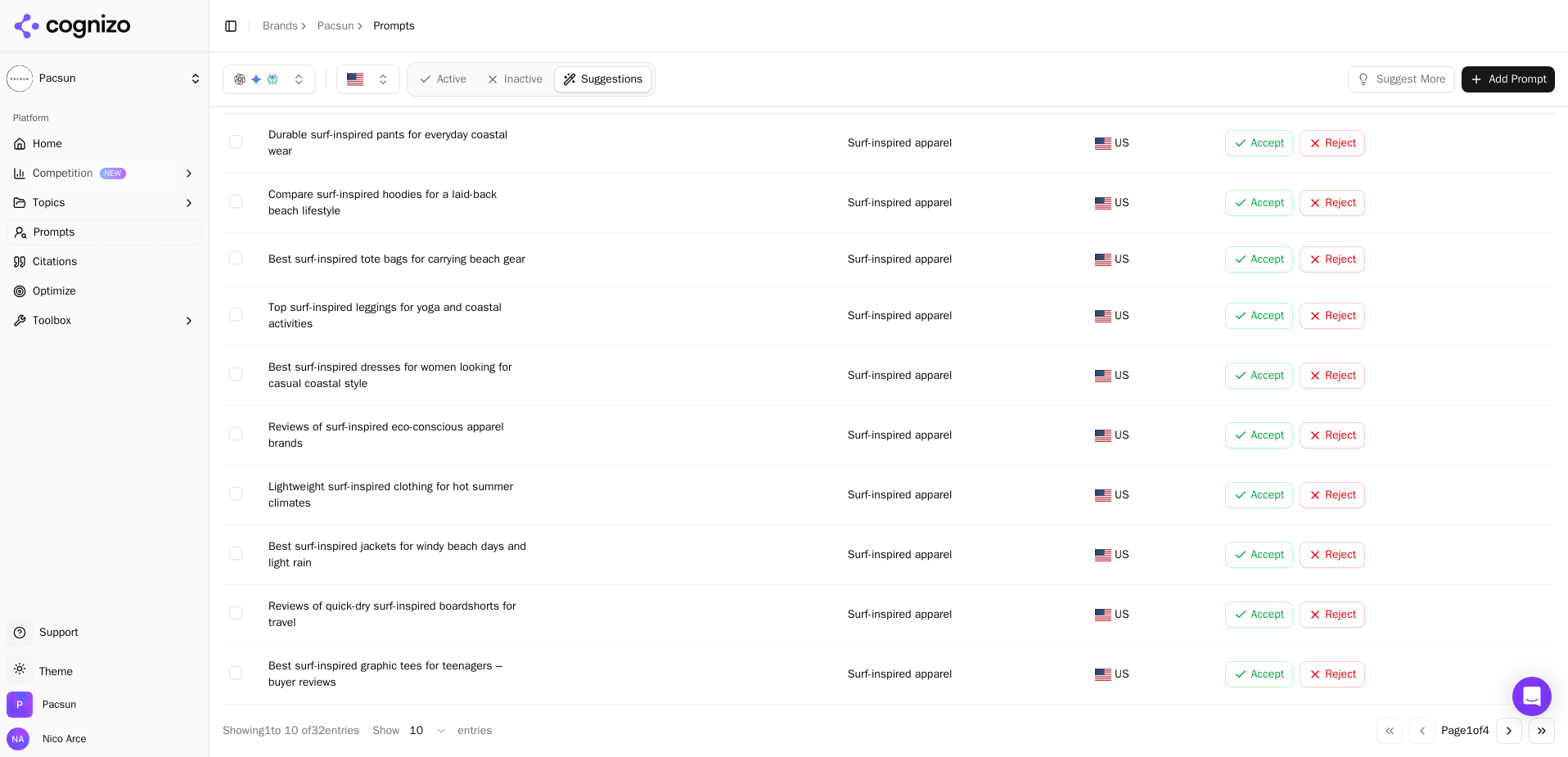 scroll, scrollTop: 0, scrollLeft: 0, axis: both 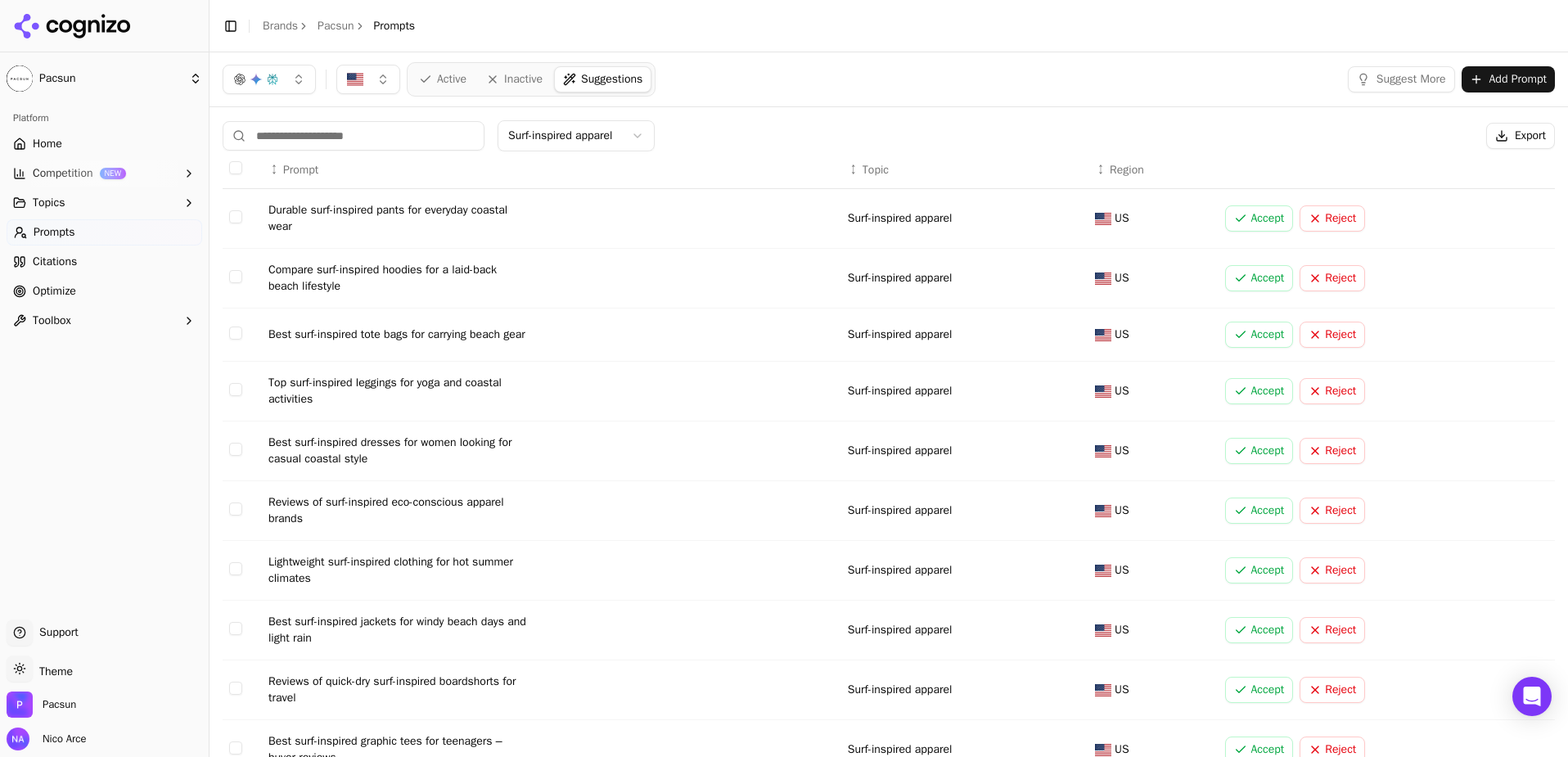 click on "Surf-inspired apparel Export  ↕ Prompt  ↕ Topic  ↕ Region Durable surf-inspired pants for everyday coastal wear Surf-inspired apparel [REGION] Accept Reject Compare surf-inspired hoodies for a laid-back beach lifestyle Surf-inspired apparel [REGION] Accept Reject Best surf-inspired tote bags for carrying beach gear Surf-inspired apparel [REGION] Accept Reject Top surf-inspired leggings for yoga and coastal activities Surf-inspired apparel [REGION] Accept Reject Best surf-inspired dresses for women looking for casual coastal style Surf-inspired apparel [REGION] Accept Reject Reviews of surf-inspired eco-conscious apparel brands Surf-inspired apparel [REGION] Accept Reject Lightweight surf-inspired clothing for hot summer climates Surf-inspired apparel [REGION] Accept Reject Best surf-inspired jackets for windy beach days and light rain Surf-inspired apparel [REGION] Accept Reject Reviews of quick-dry surf-inspired boardshorts for travel Surf-inspired apparel [REGION] Accept Reject Best surf-inspired graphic tees for teenagers – buyer reviews [REGION] Accept 1" at bounding box center (889, 470) 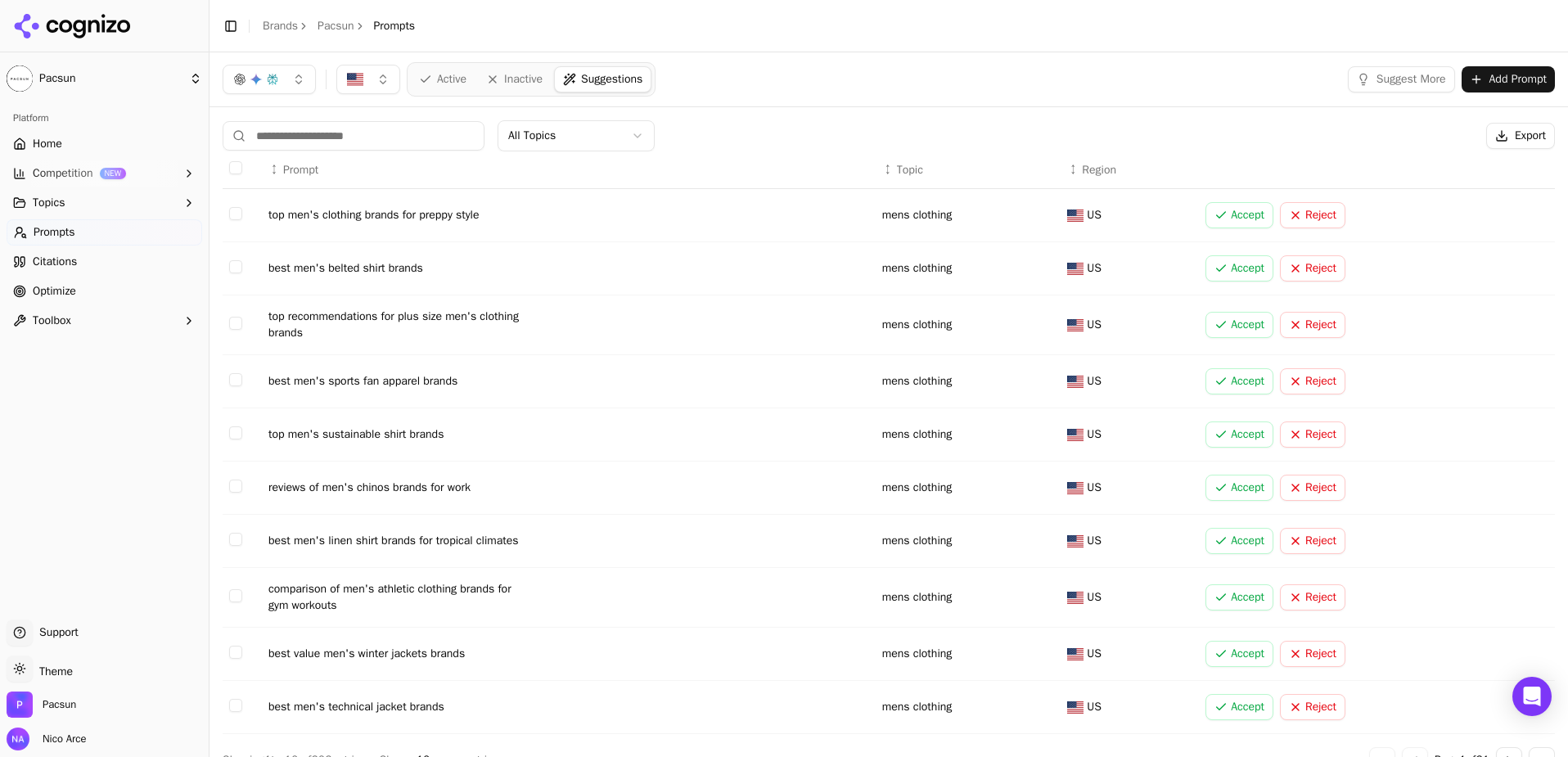 click on "All Topics Export" at bounding box center (889, 136) 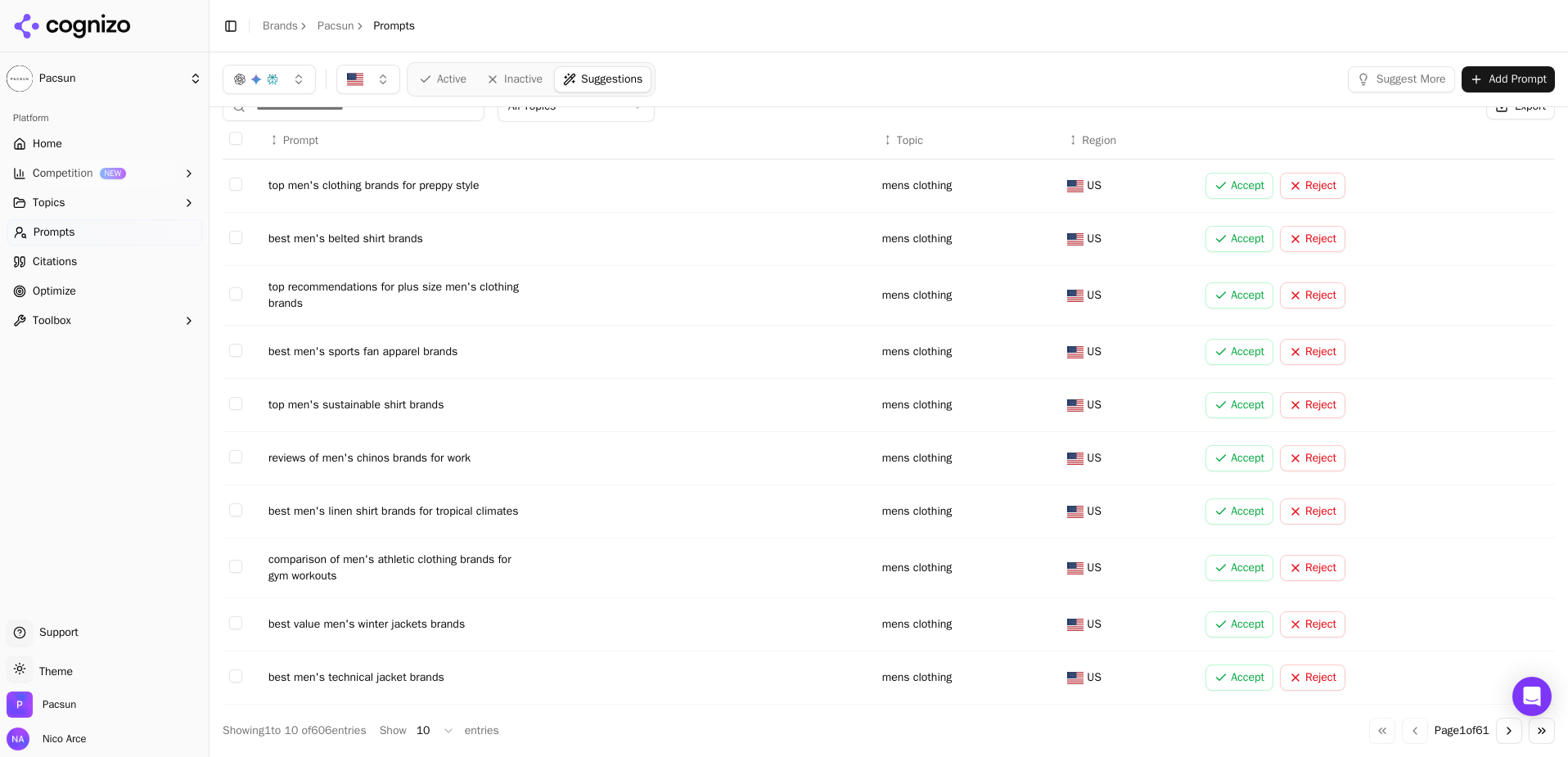 click on "Go to next page" at bounding box center [1509, 731] 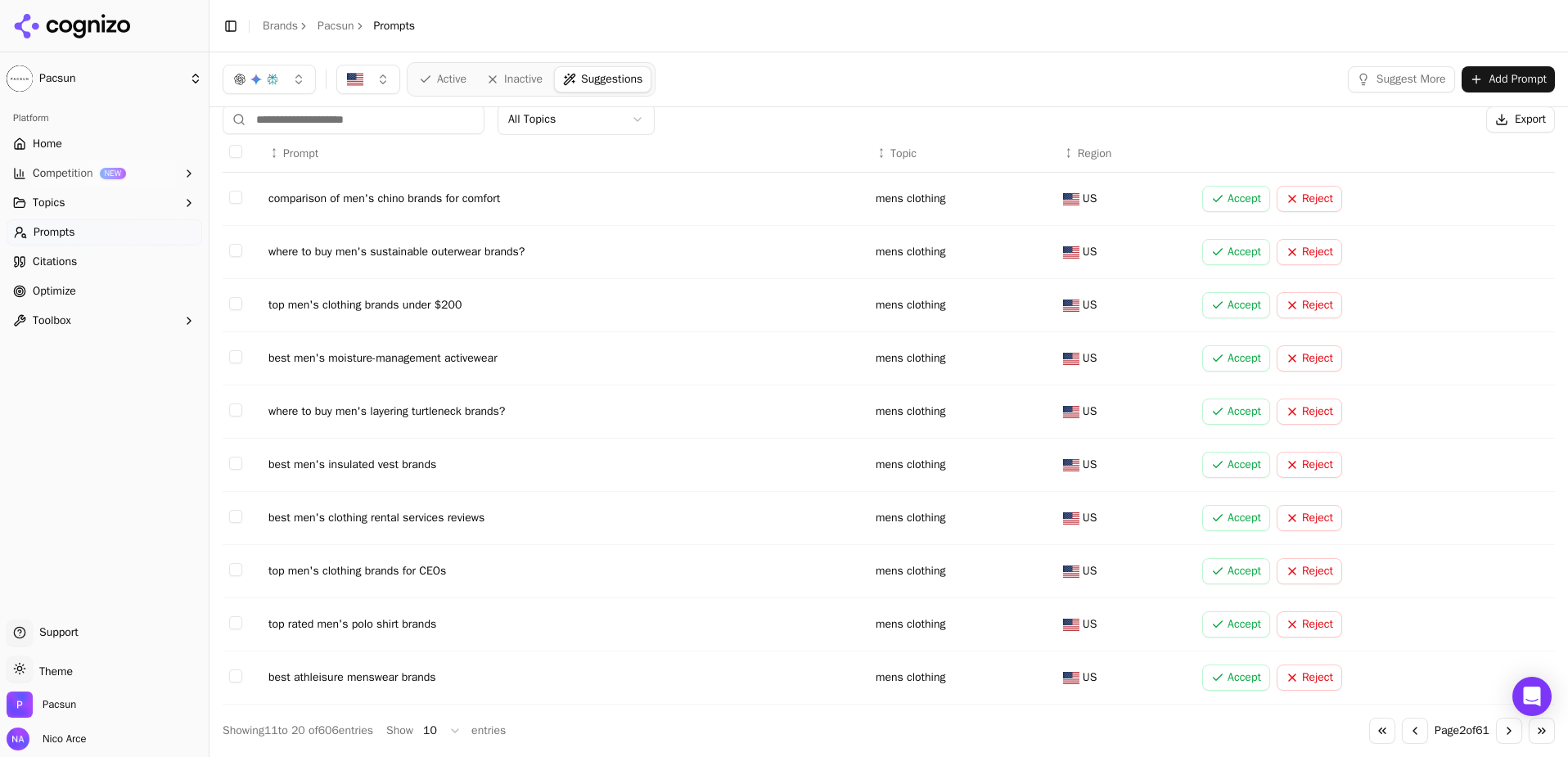 scroll, scrollTop: 22, scrollLeft: 0, axis: vertical 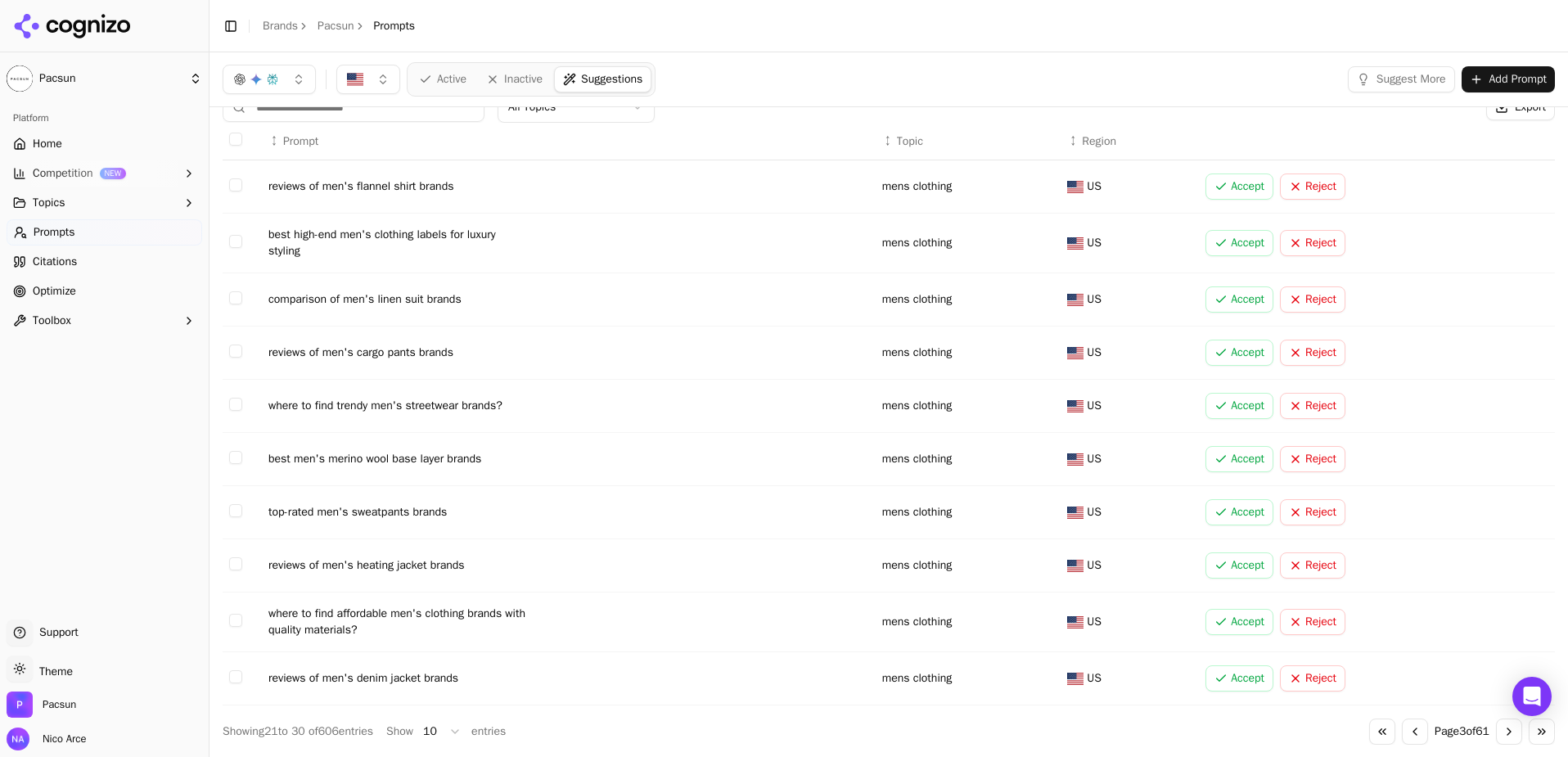click on "Go to next page" at bounding box center (1509, 732) 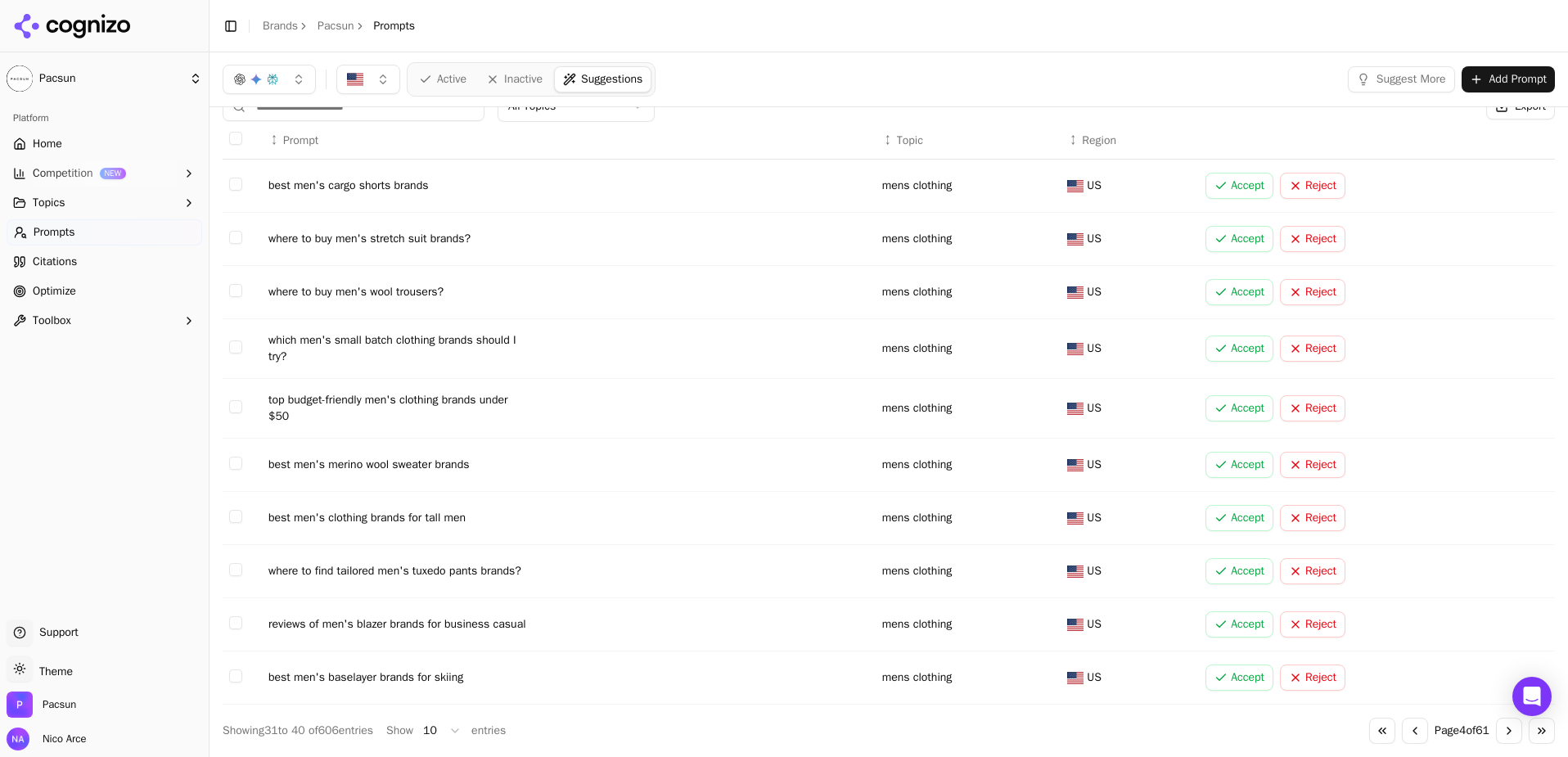 click on "Go to next page" at bounding box center [1509, 731] 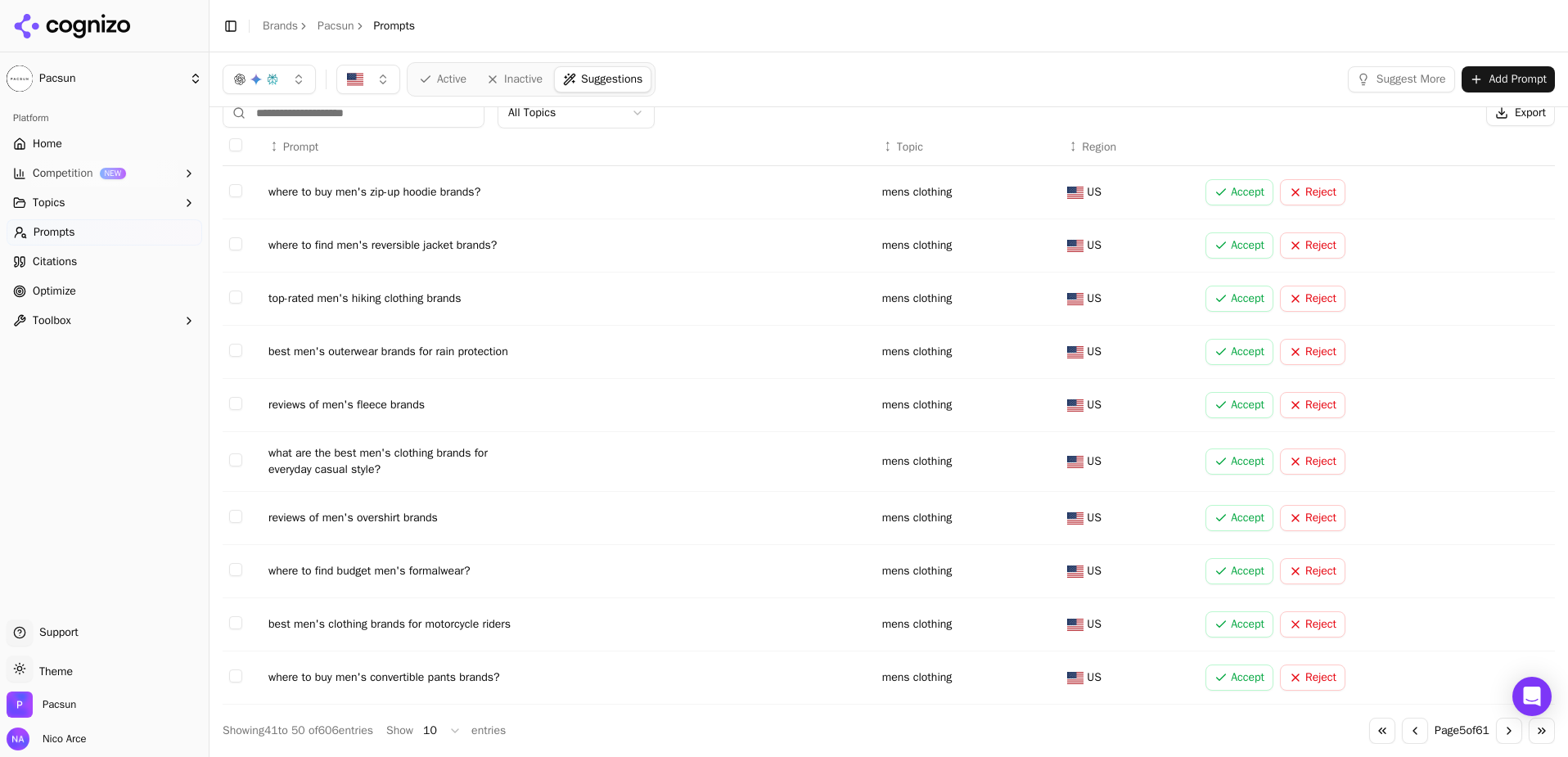 click on "Go to previous page" at bounding box center (1415, 731) 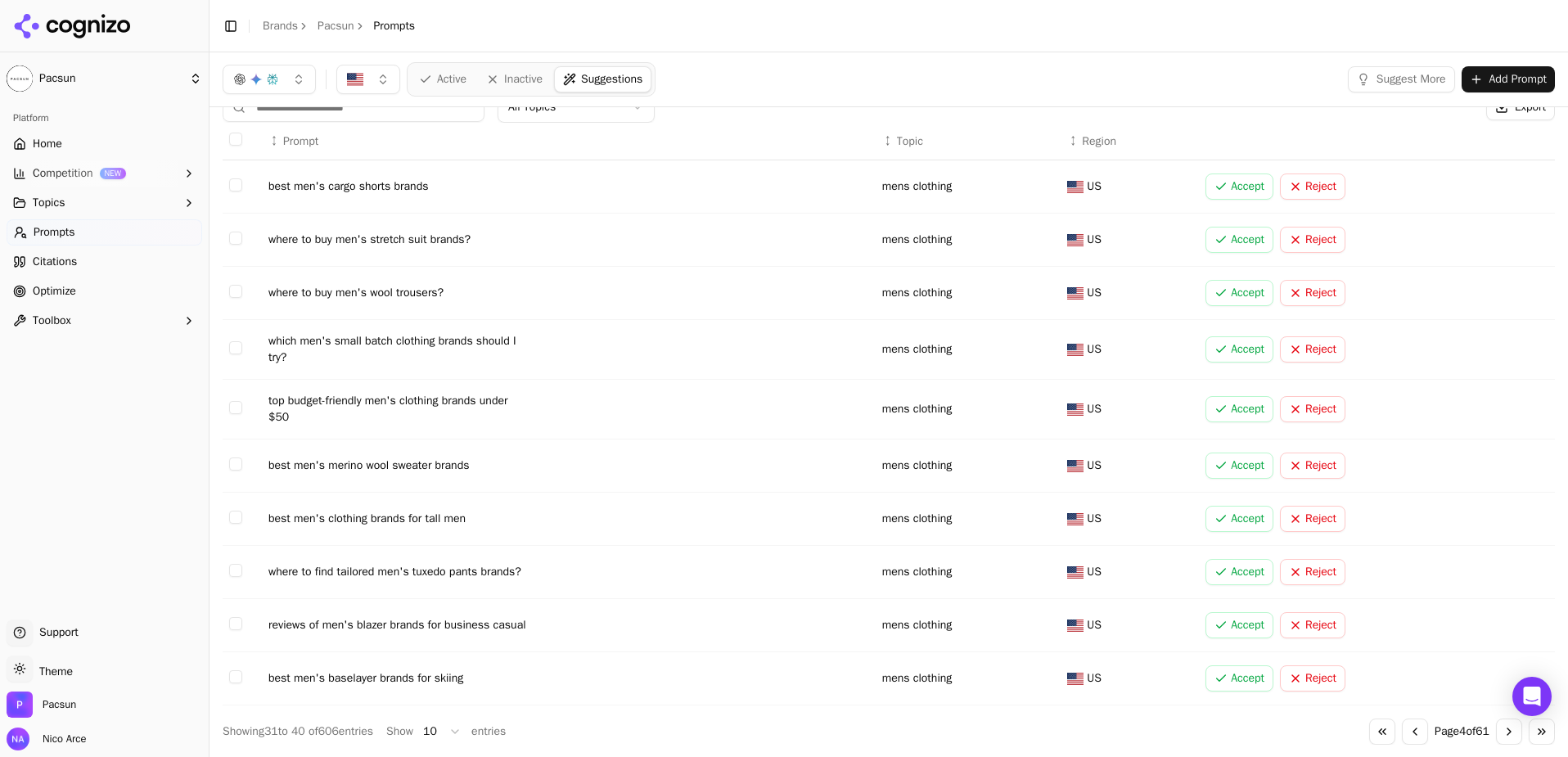 click on "Go to previous page" at bounding box center (1415, 732) 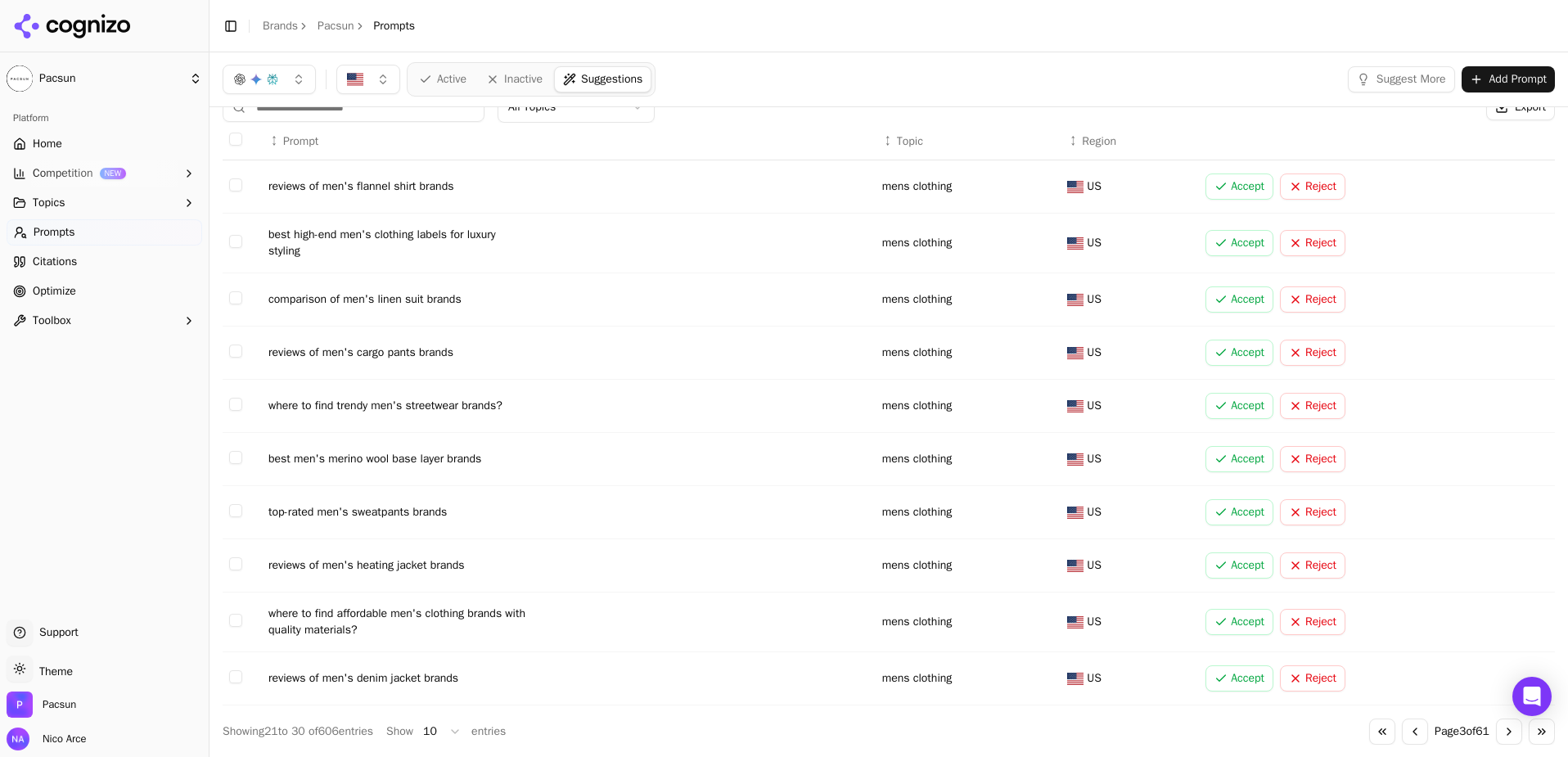 click on "Go to previous page" at bounding box center [1415, 732] 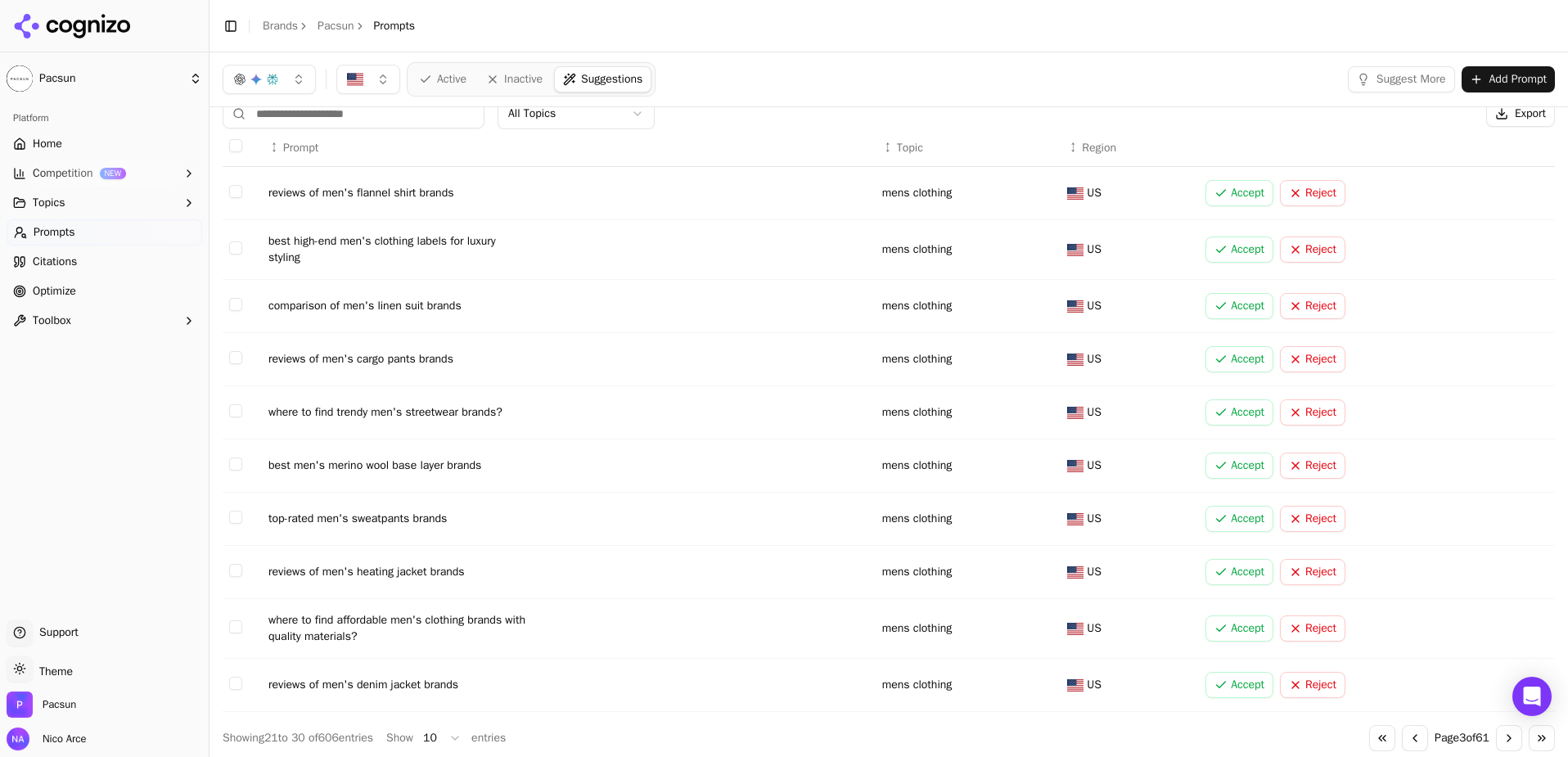 click on "Go to previous page" at bounding box center (1415, 738) 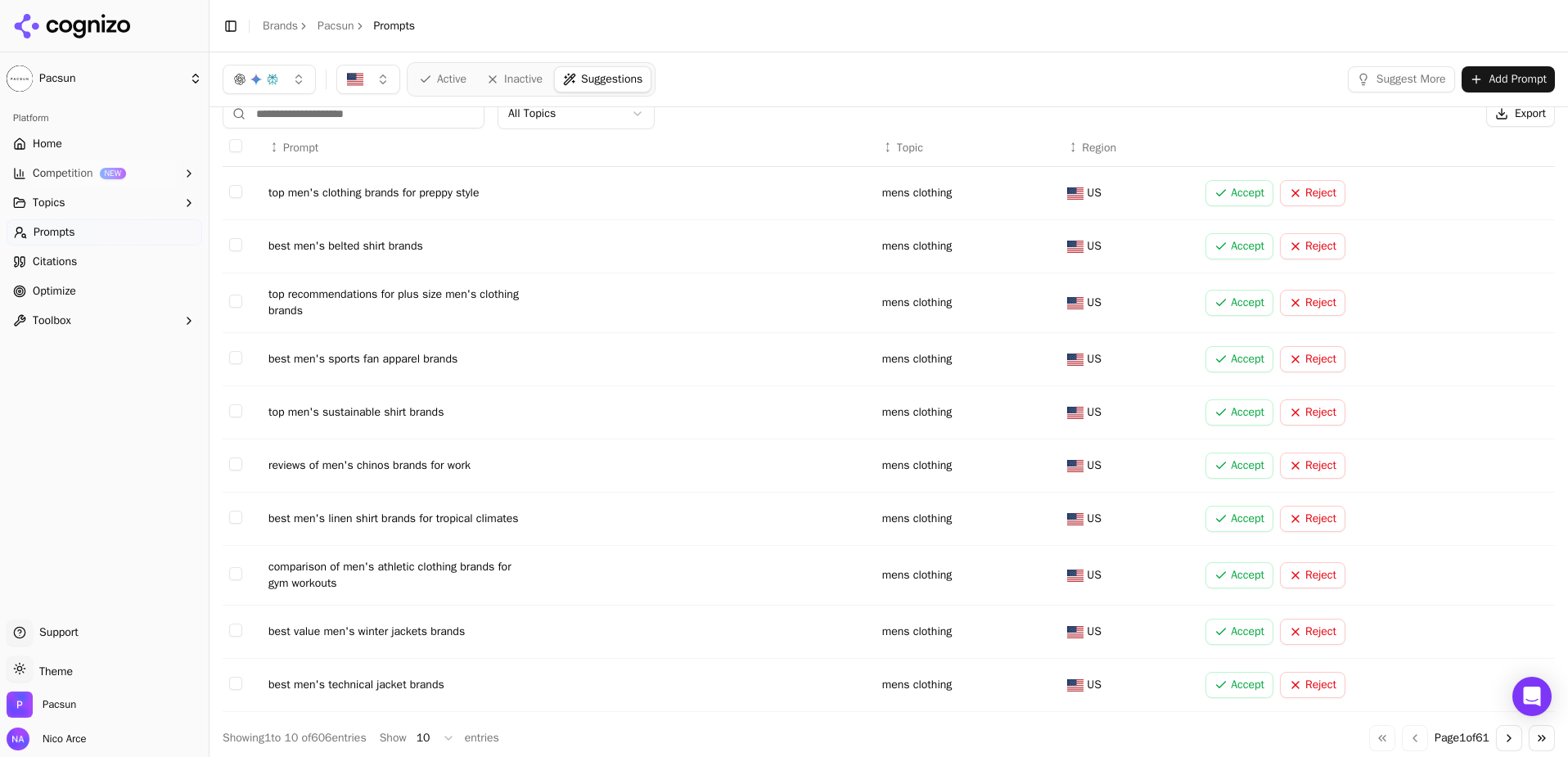 click on "Go to first page Go to previous page Page  1  of  61 Go to next page Go to last page" at bounding box center (1462, 738) 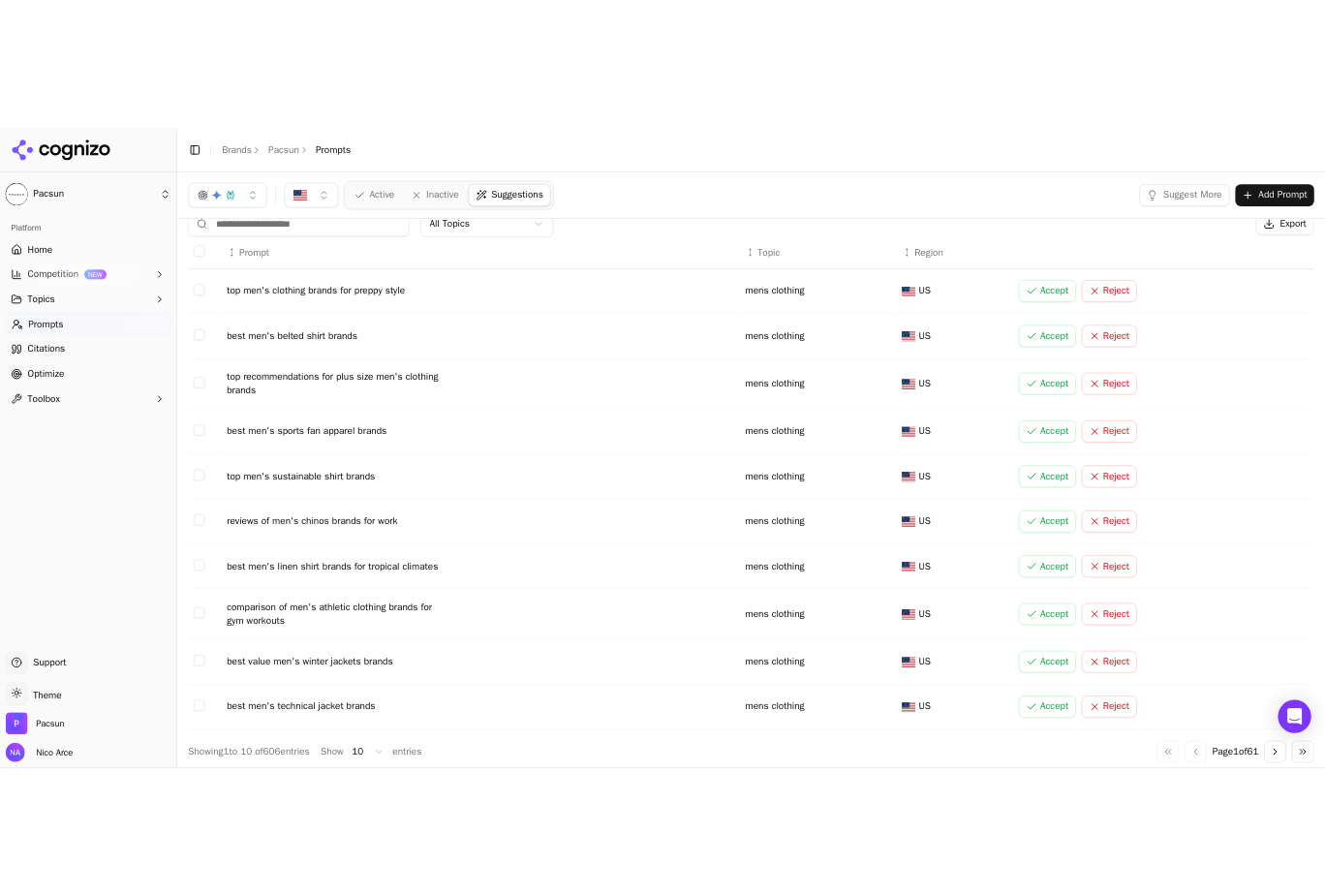 scroll, scrollTop: 0, scrollLeft: 0, axis: both 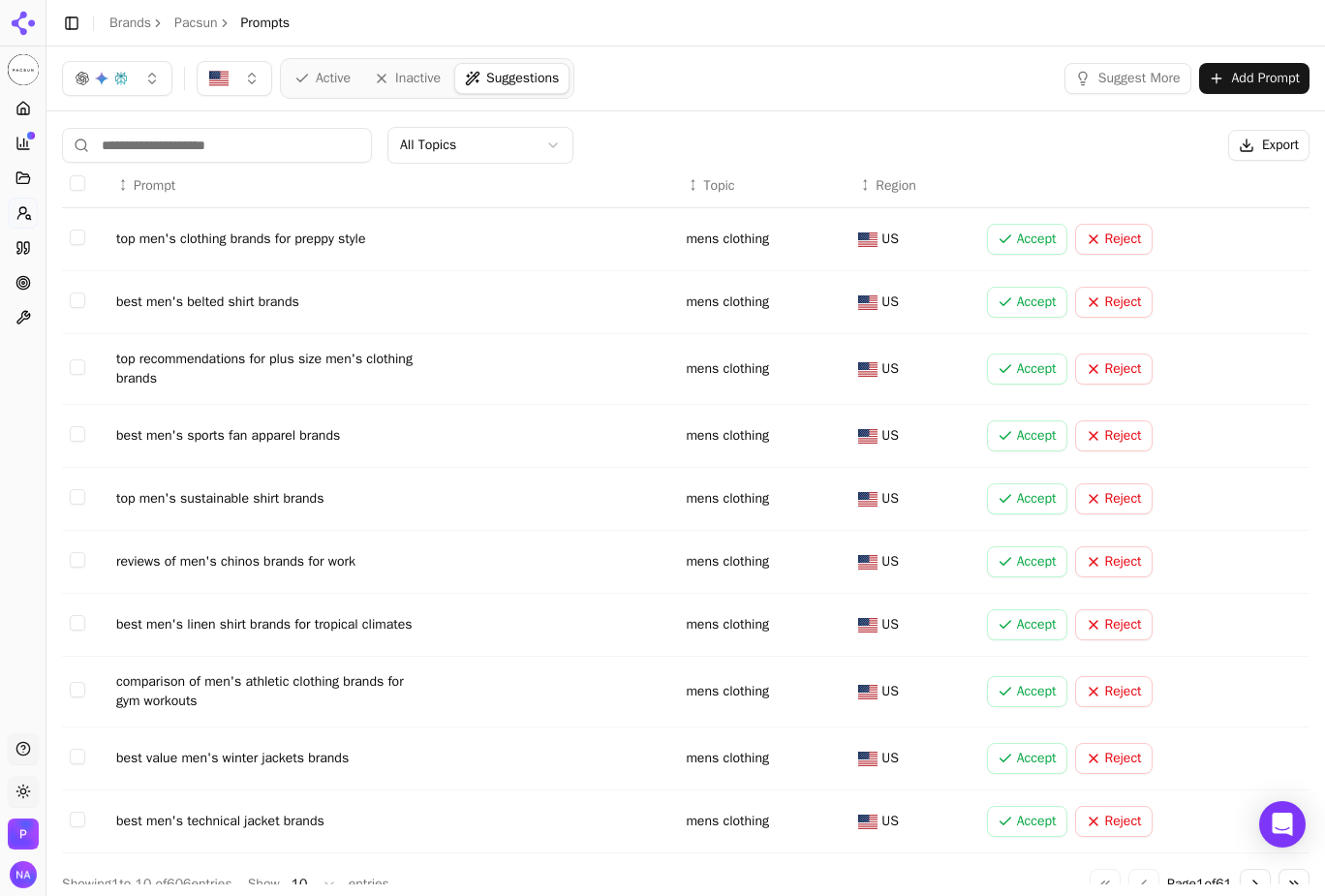 click on "Active" at bounding box center [333, 78] 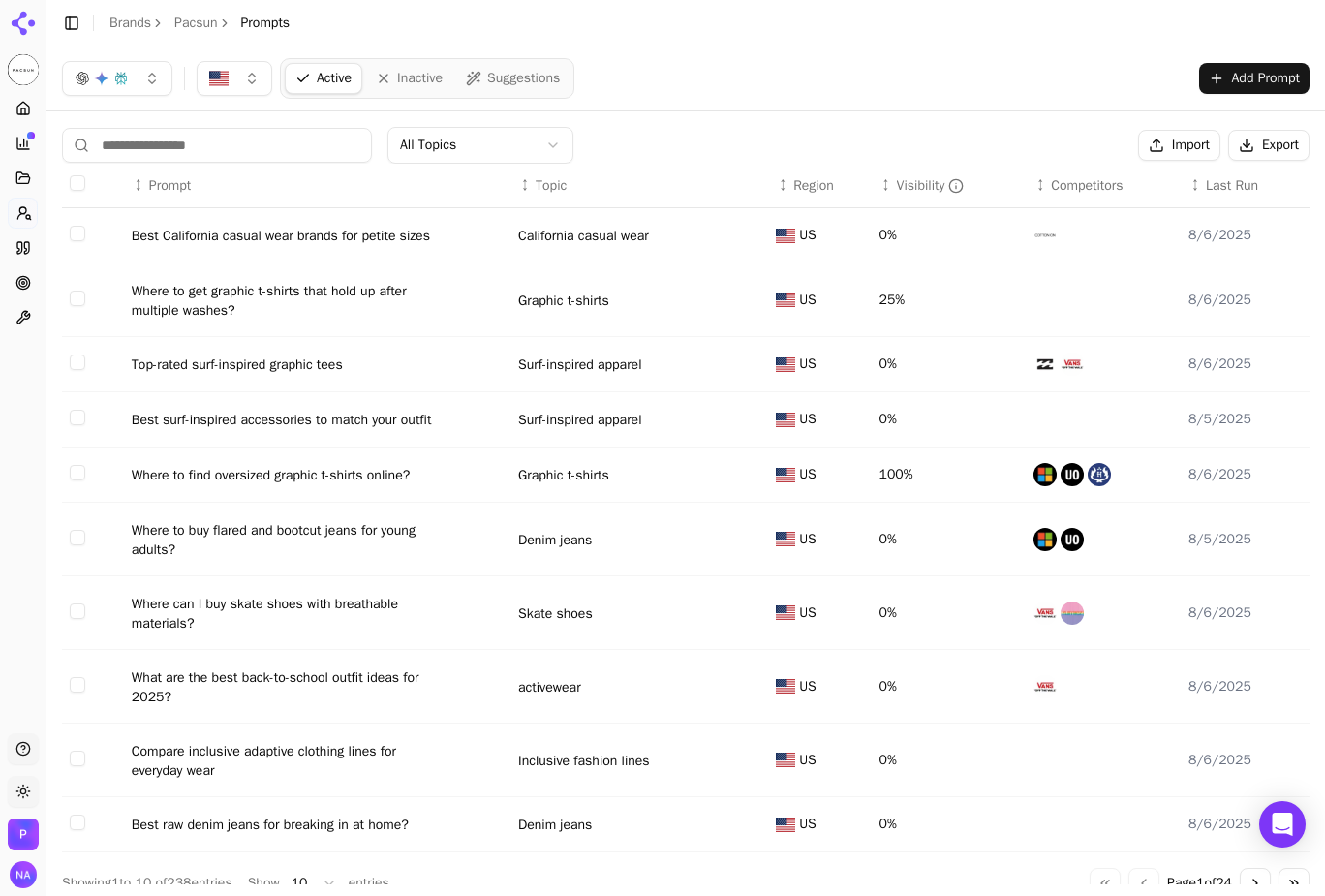 click on "Topic" at bounding box center [551, 186] 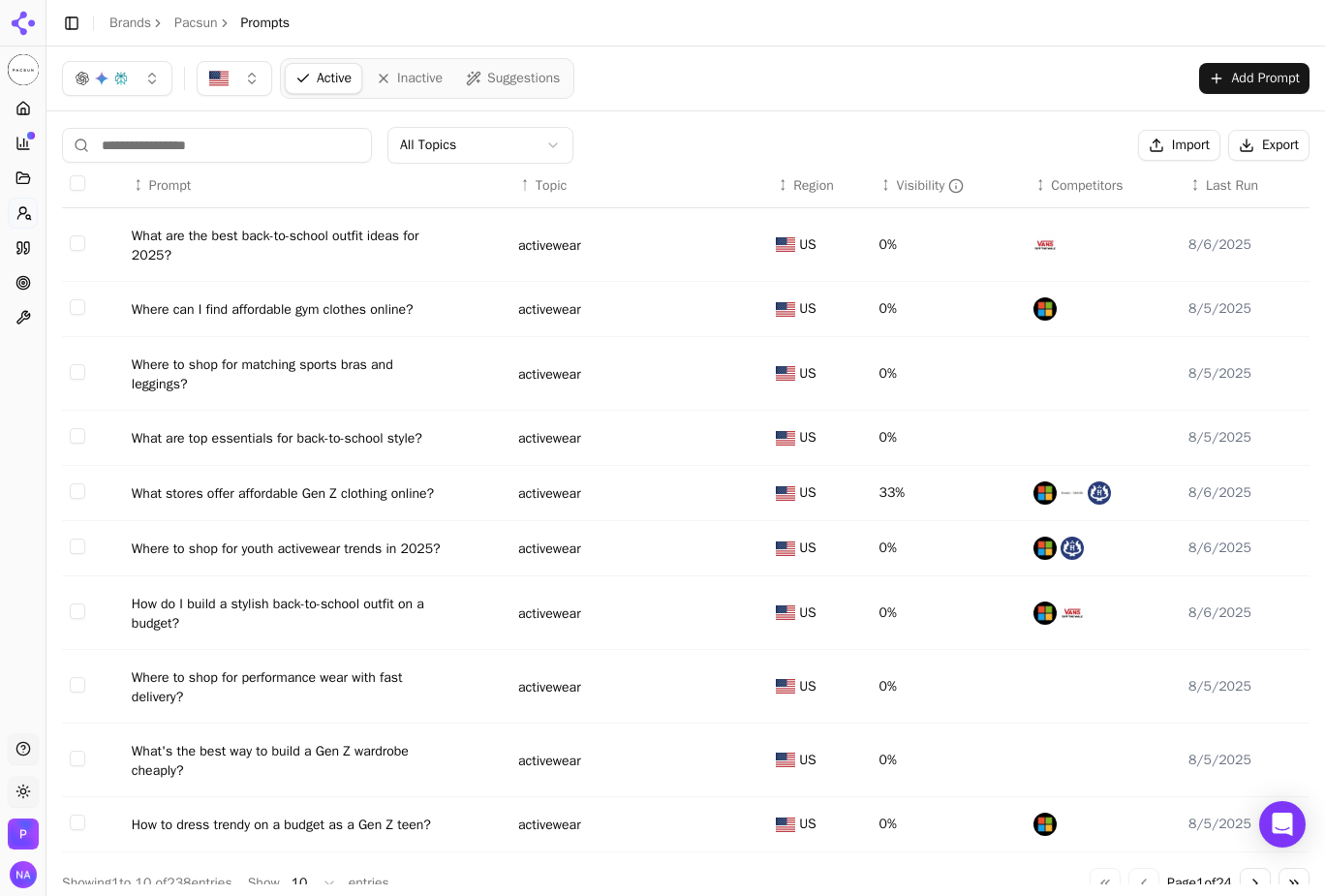 scroll, scrollTop: 103, scrollLeft: 0, axis: vertical 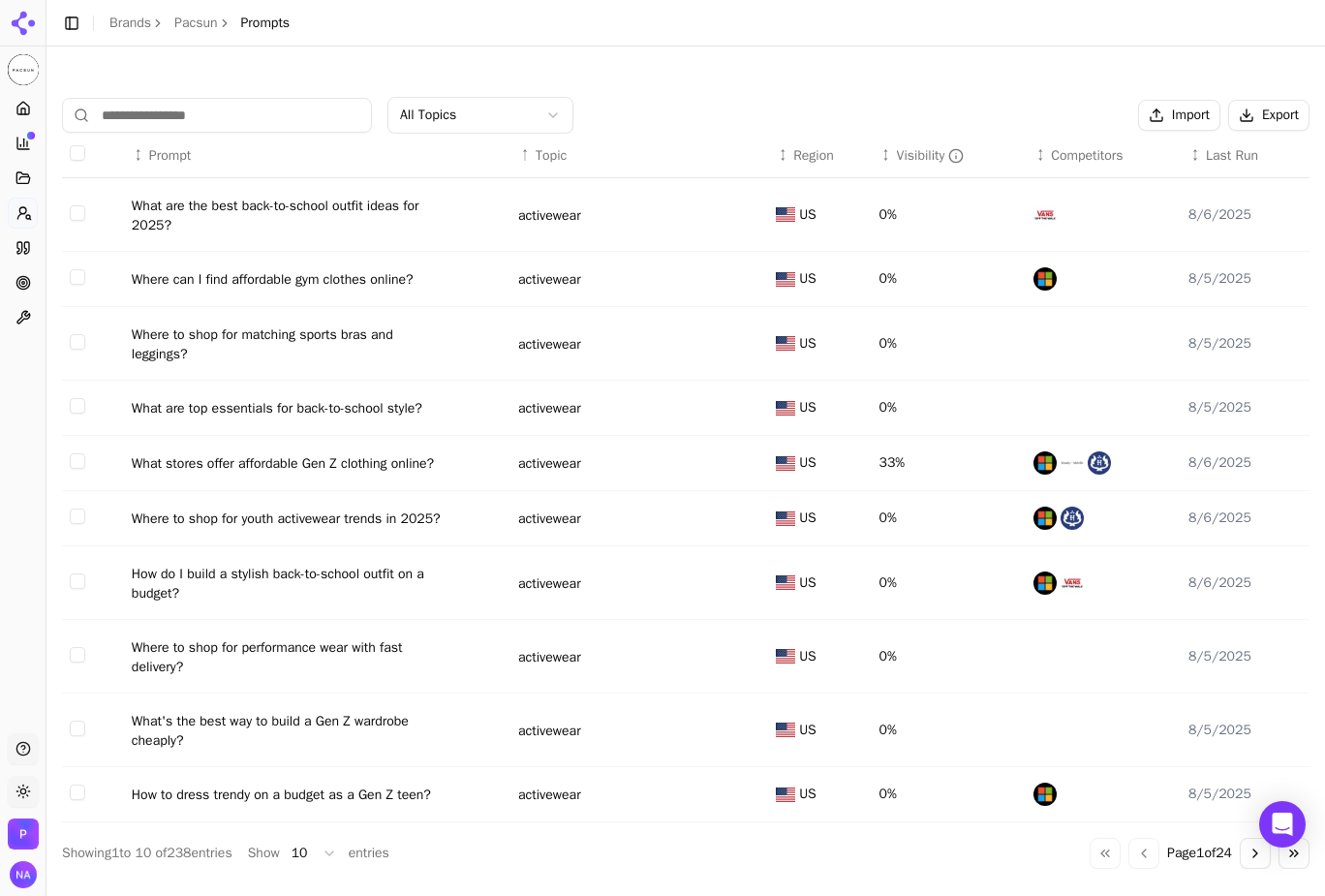 click on "Go to next page" at bounding box center [1255, 853] 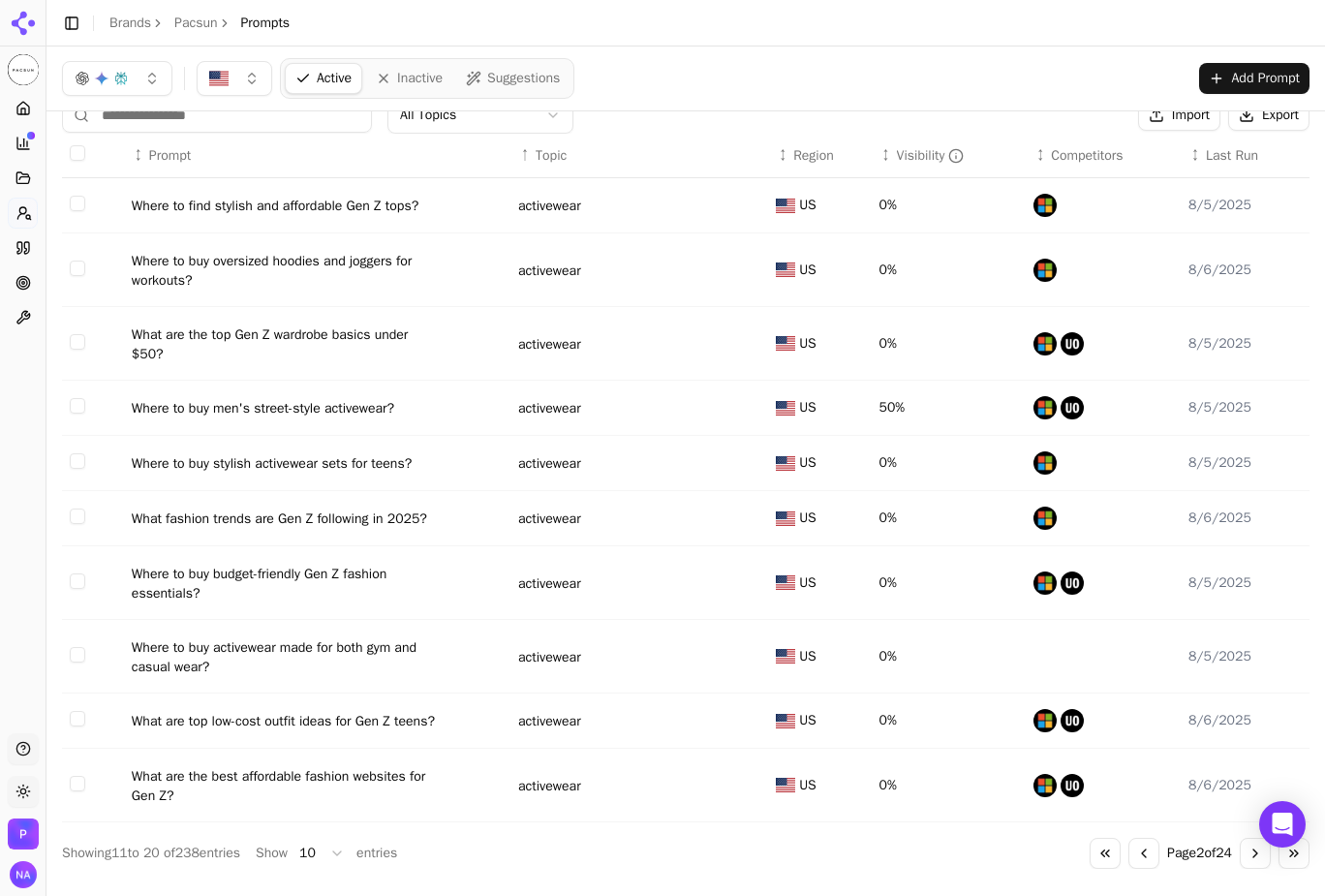 click on "Go to next page" at bounding box center [1255, 853] 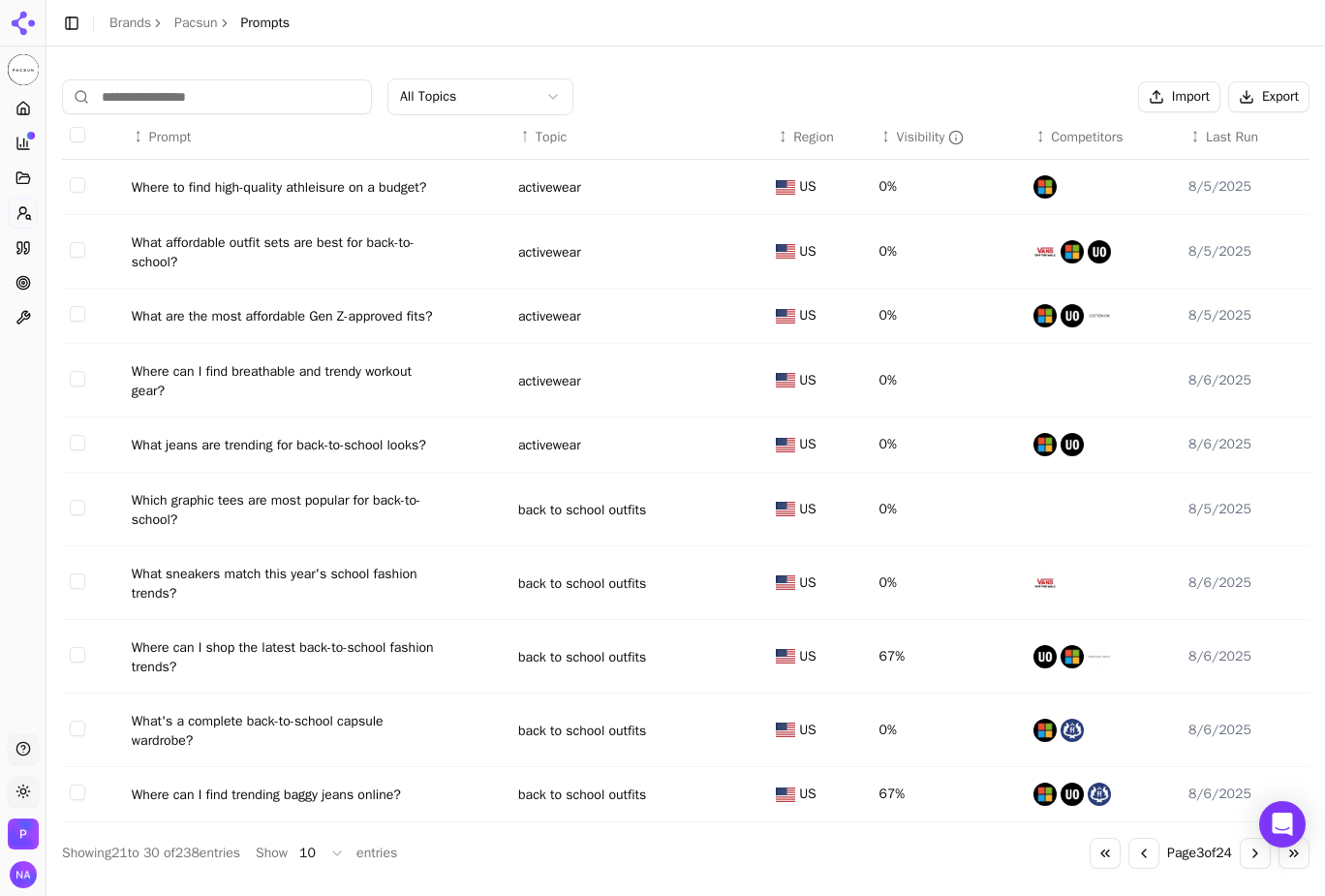 click on "Go to next page" at bounding box center [1255, 853] 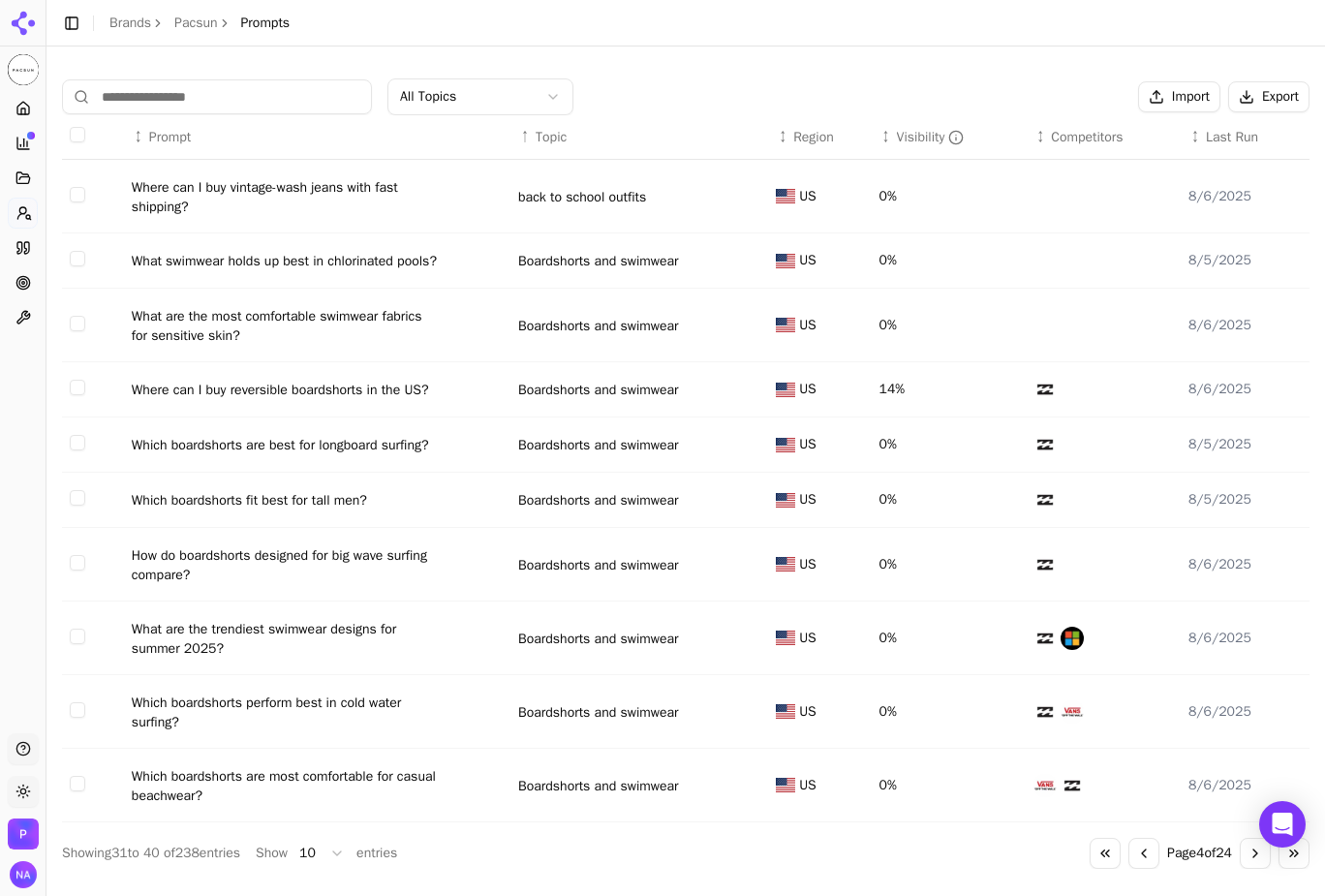 click on "Go to next page" at bounding box center (1255, 853) 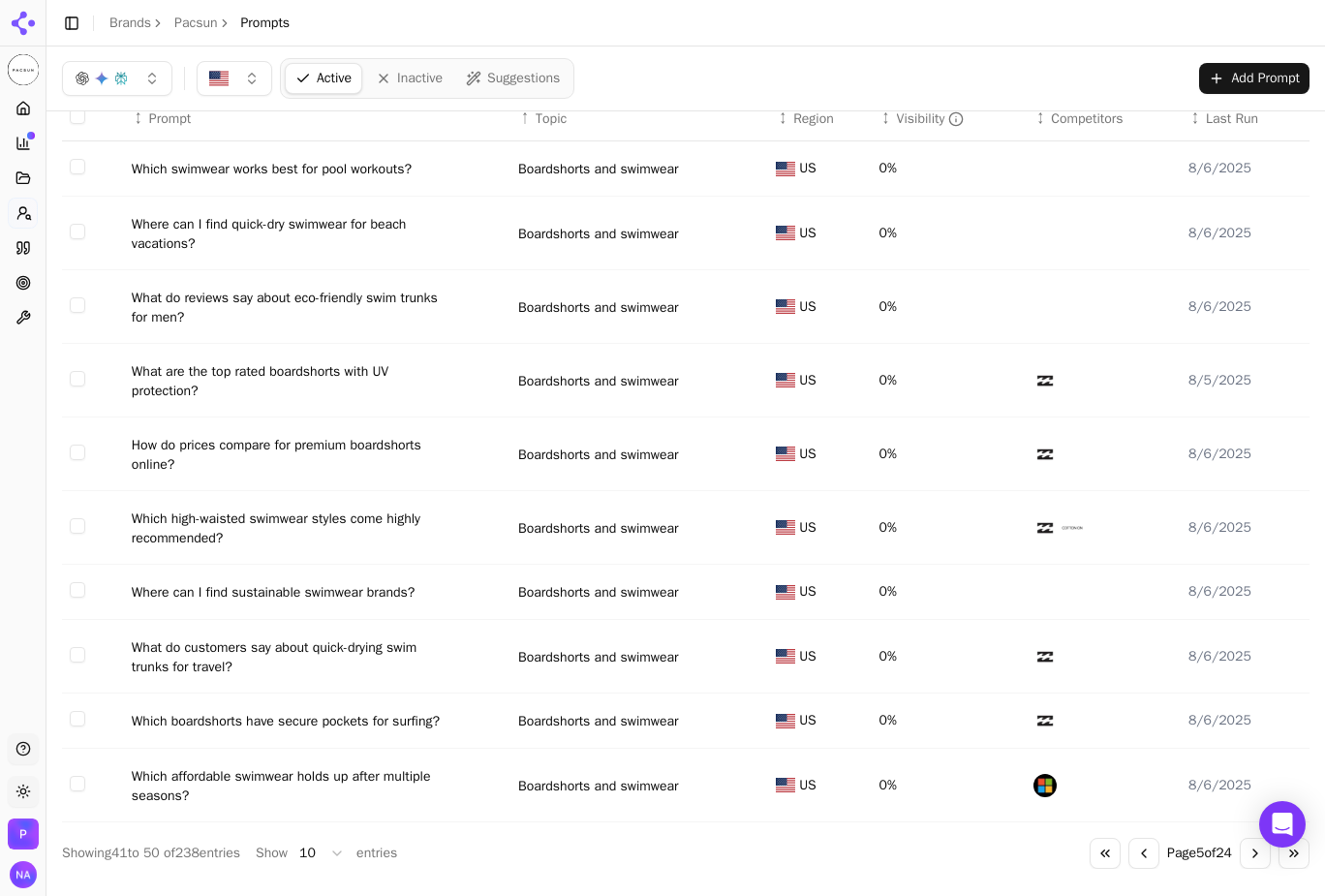 click on "Go to next page" at bounding box center [1255, 853] 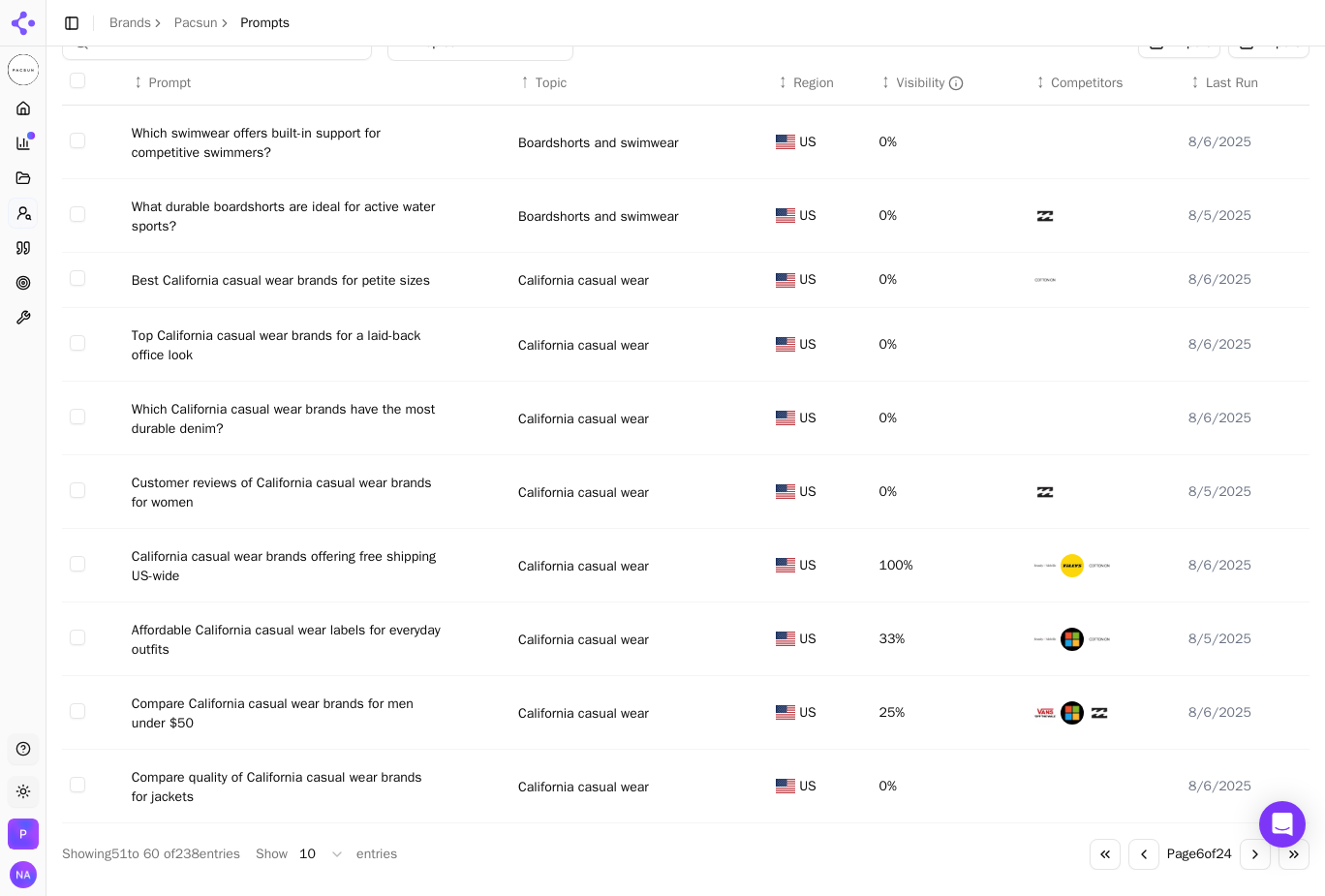 click on "Go to next page" at bounding box center (1255, 854) 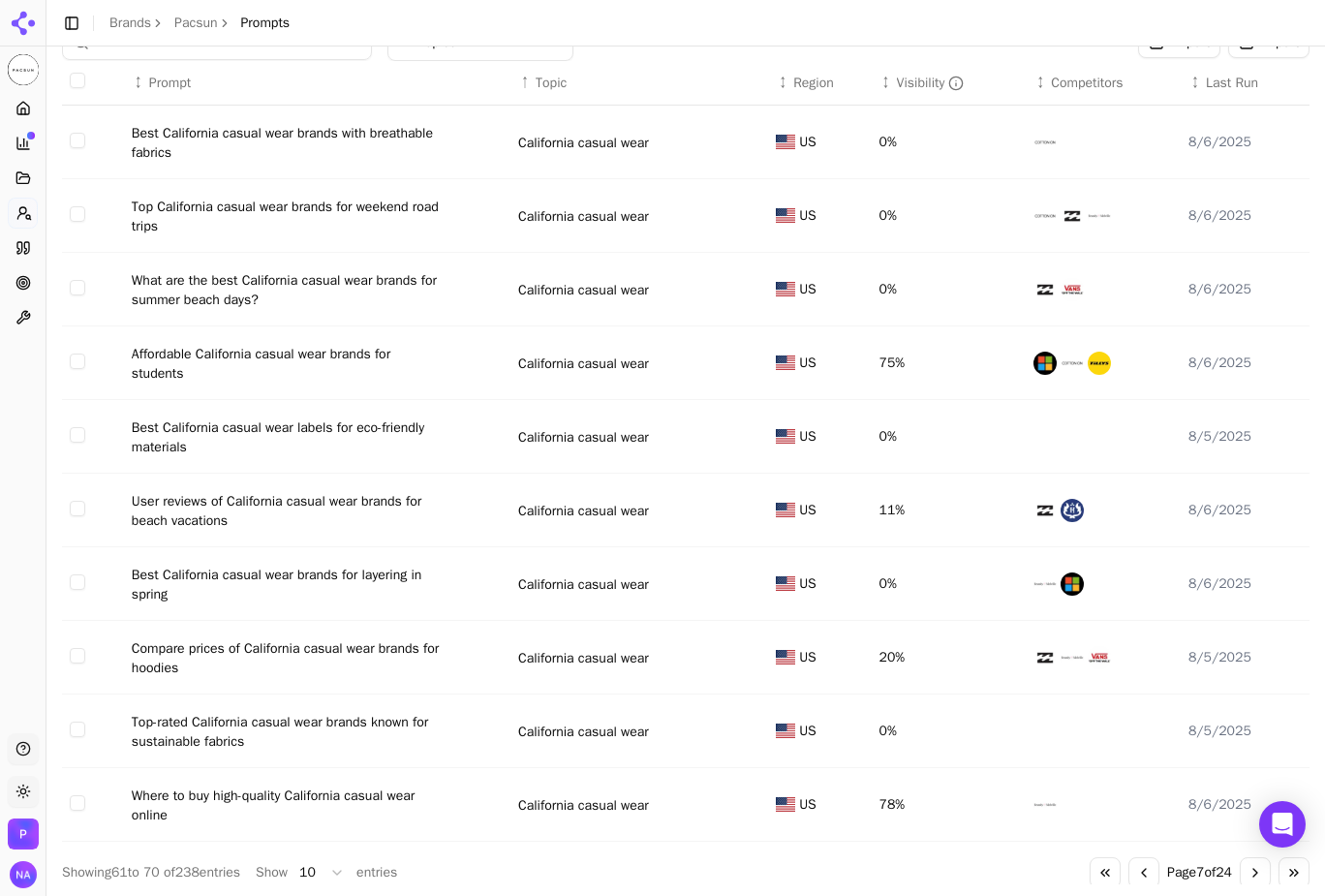 click on "Go to next page" at bounding box center [1255, 873] 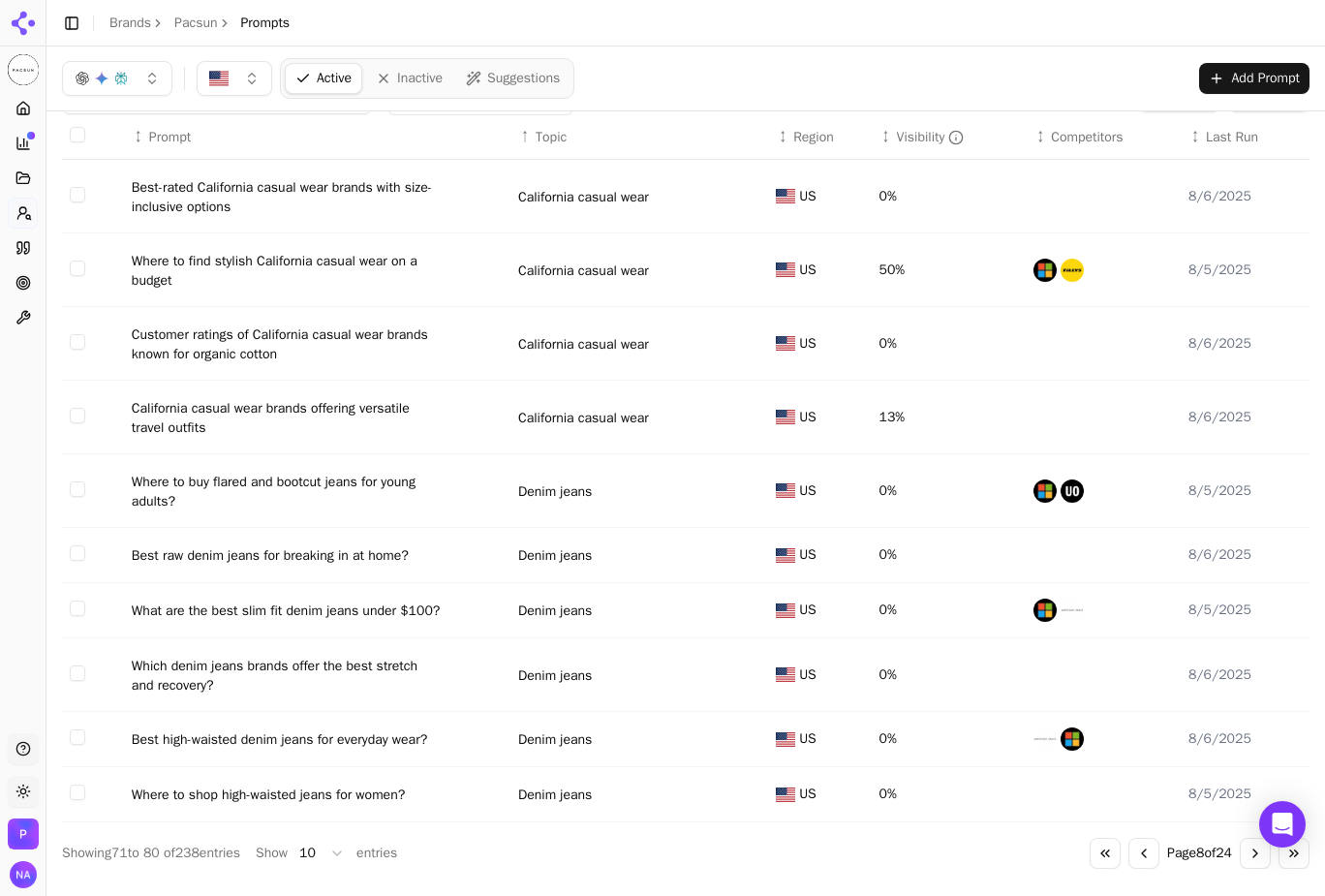 click on "Go to next page" at bounding box center (1255, 853) 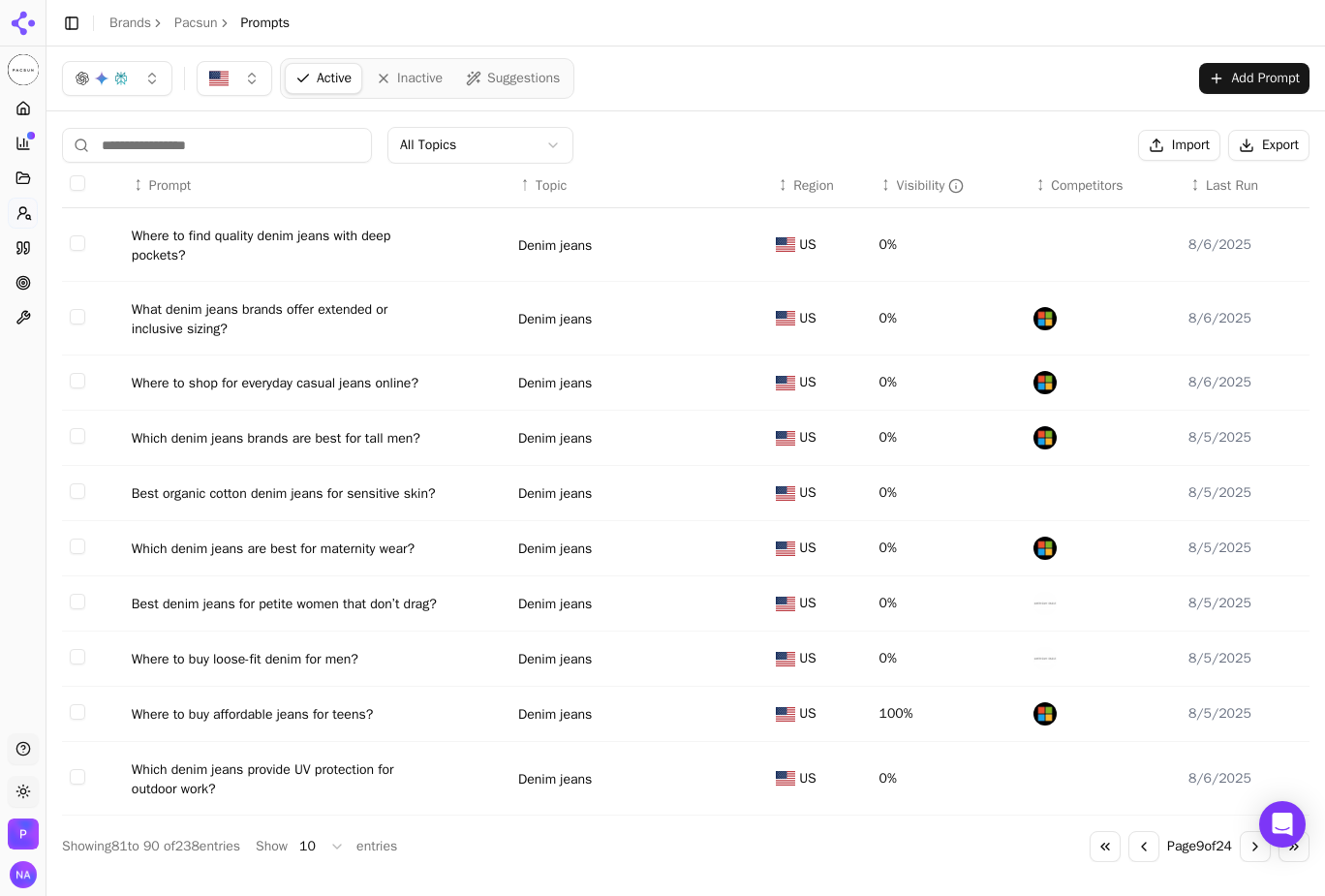click on "Go to next page" at bounding box center [1255, 847] 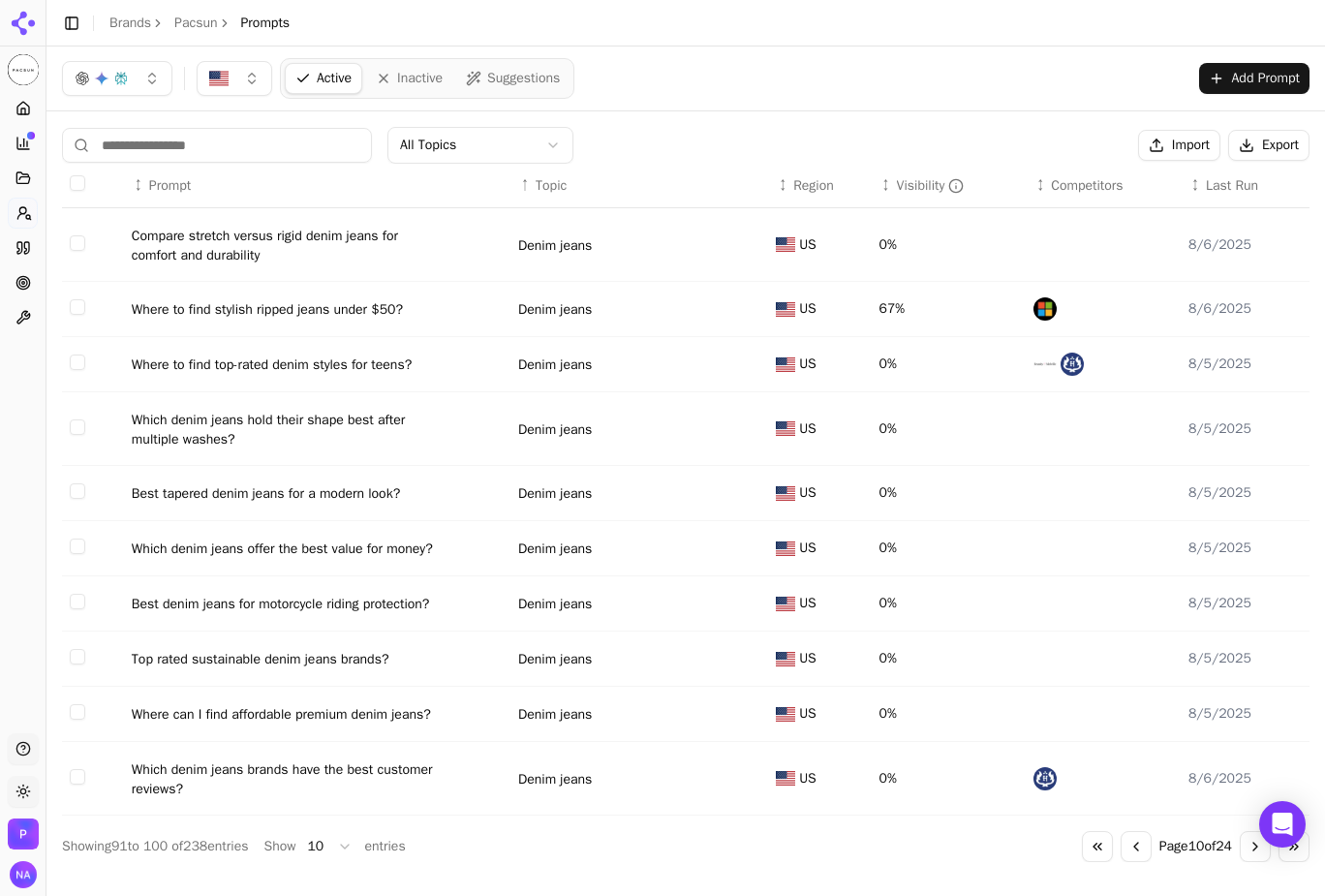click on "Go to next page" at bounding box center (1255, 847) 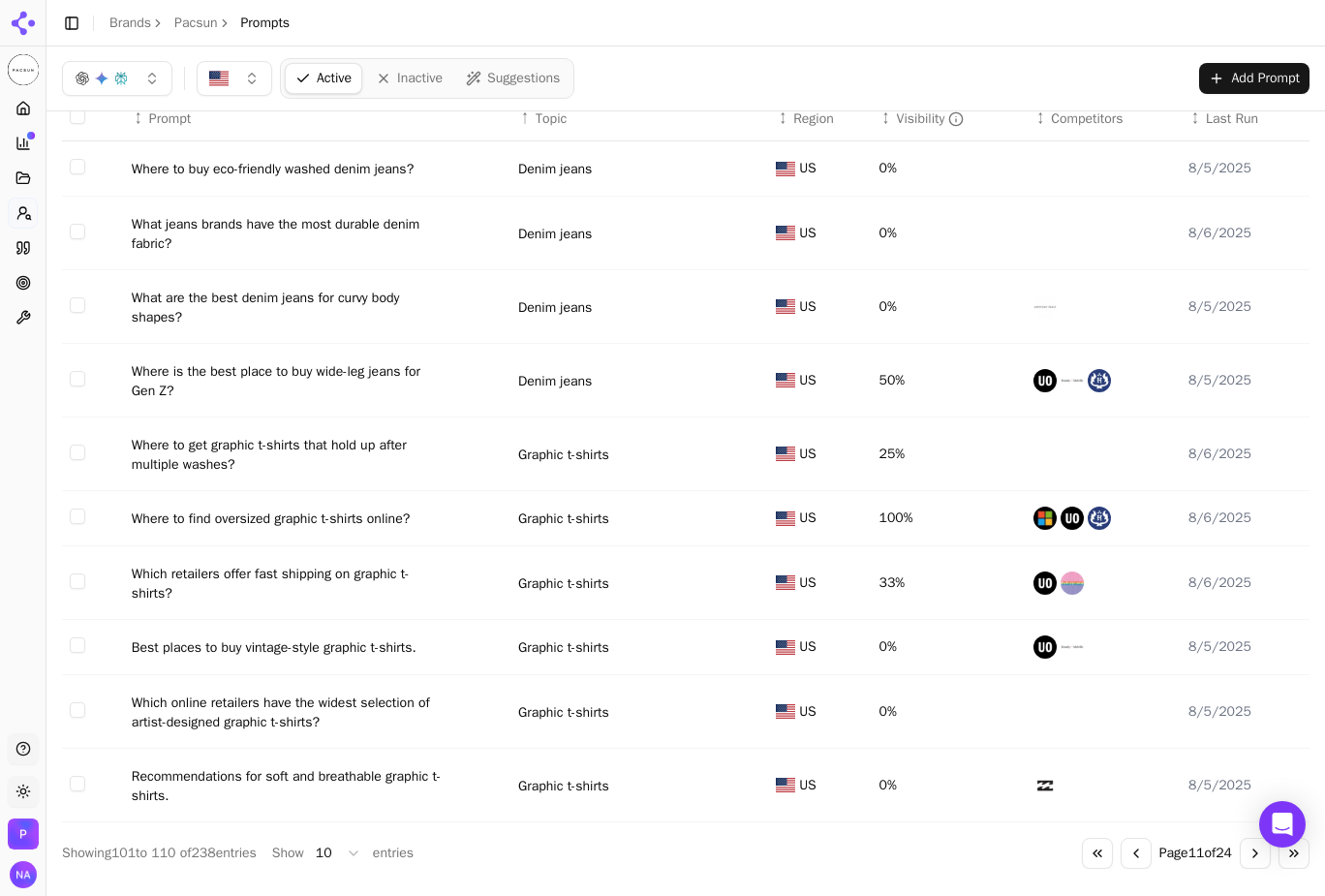 click on "Go to next page" at bounding box center (1255, 853) 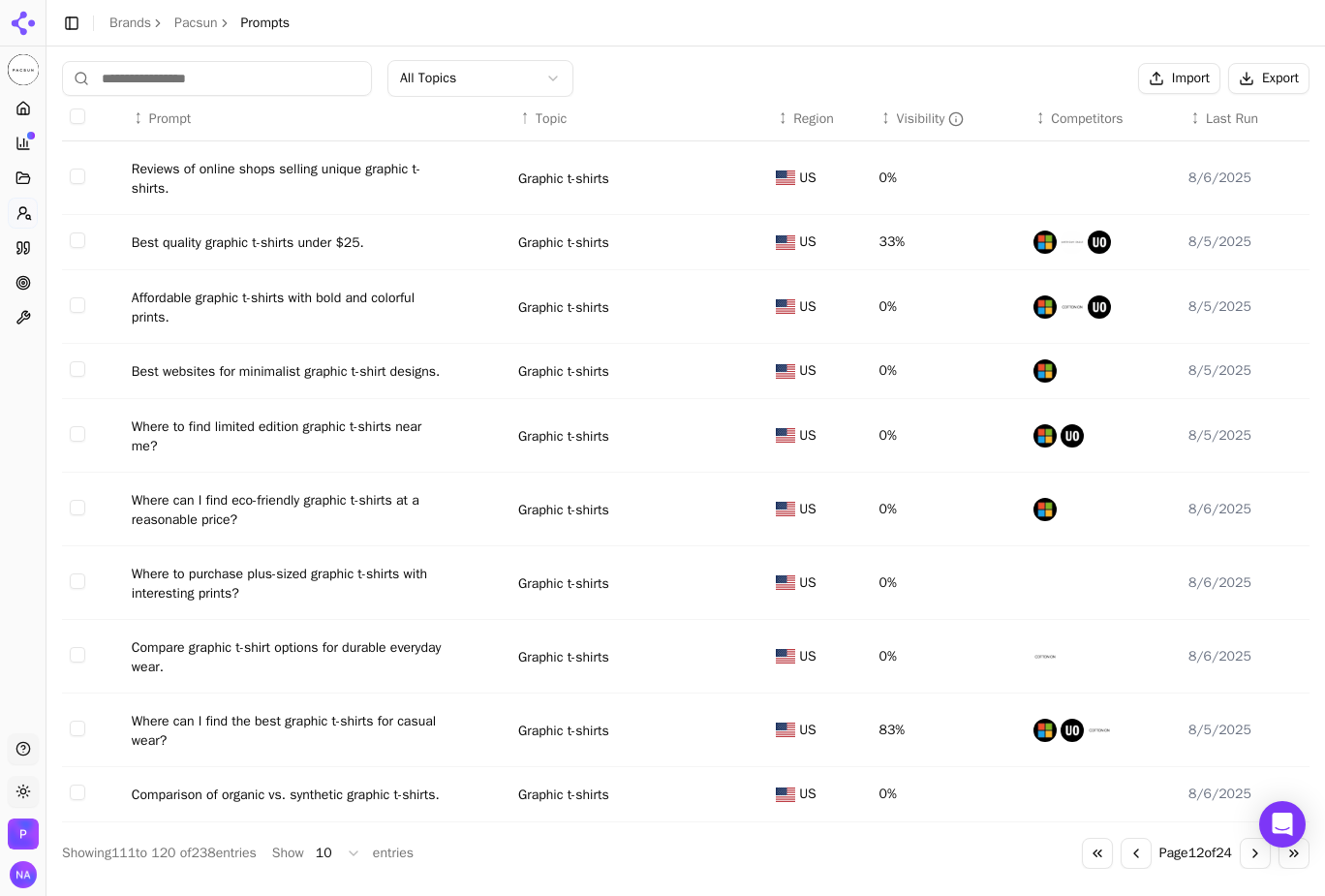 click on "Go to next page" at bounding box center [1255, 853] 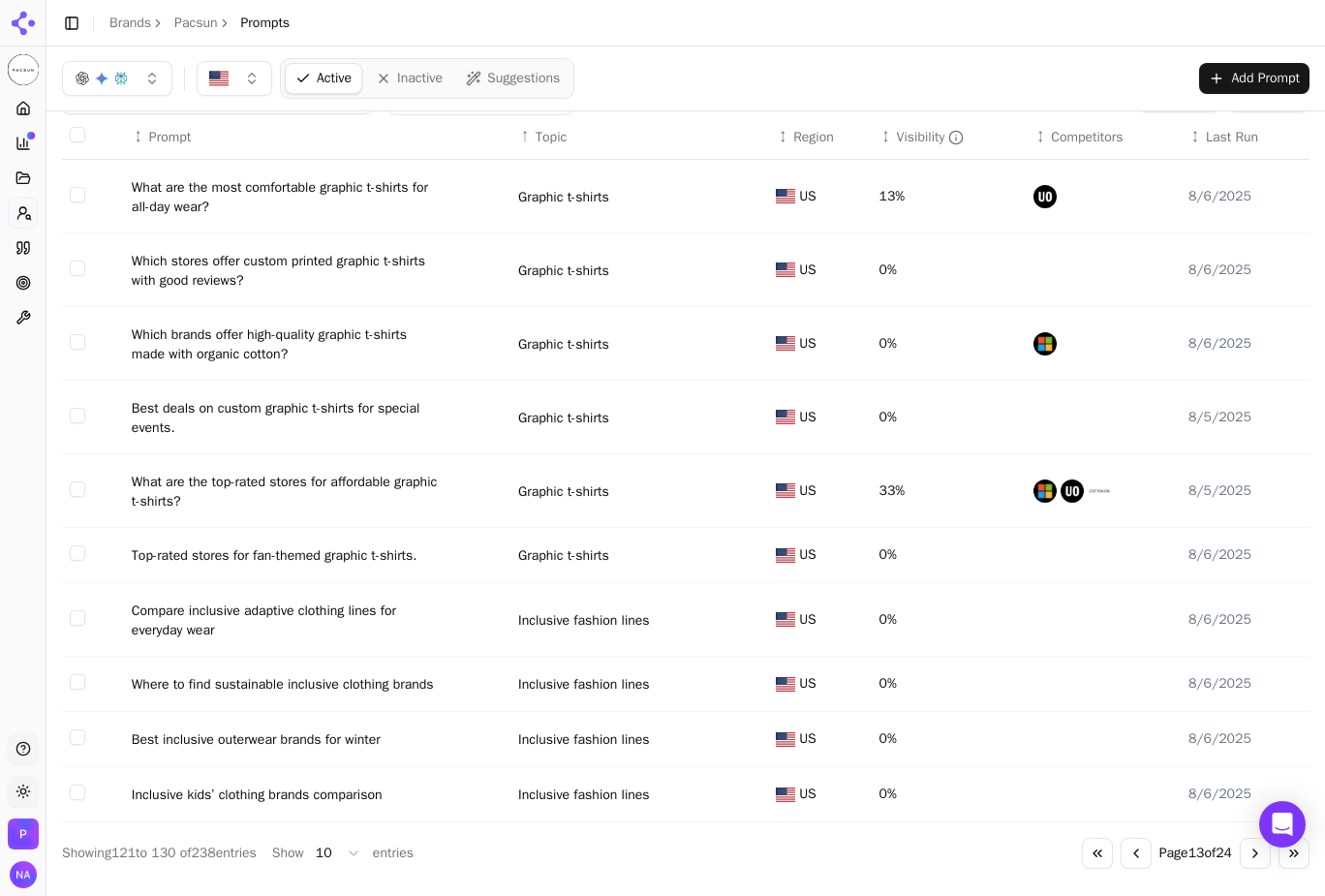 click on "Go to next page" at bounding box center (1255, 853) 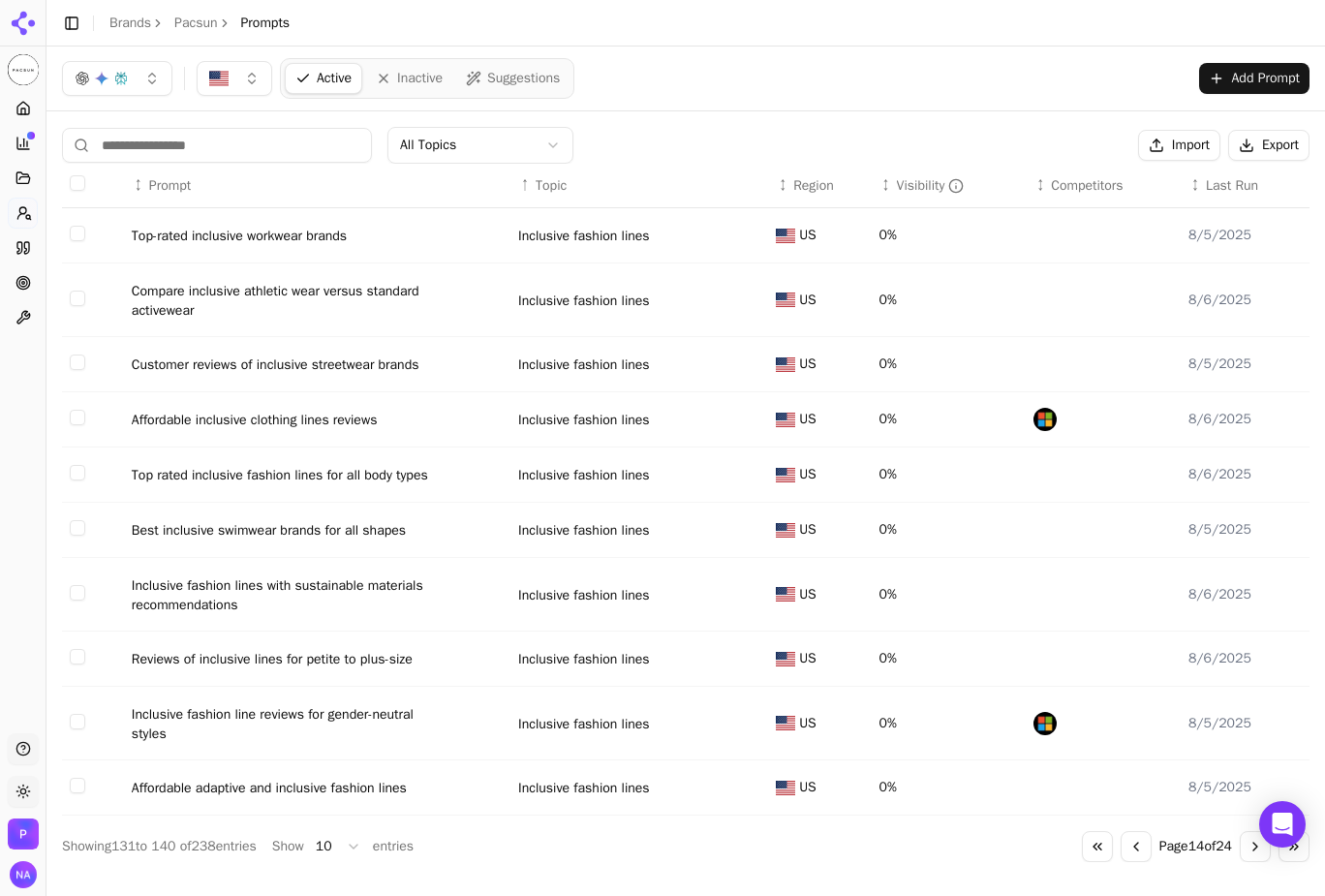 scroll, scrollTop: 29, scrollLeft: 0, axis: vertical 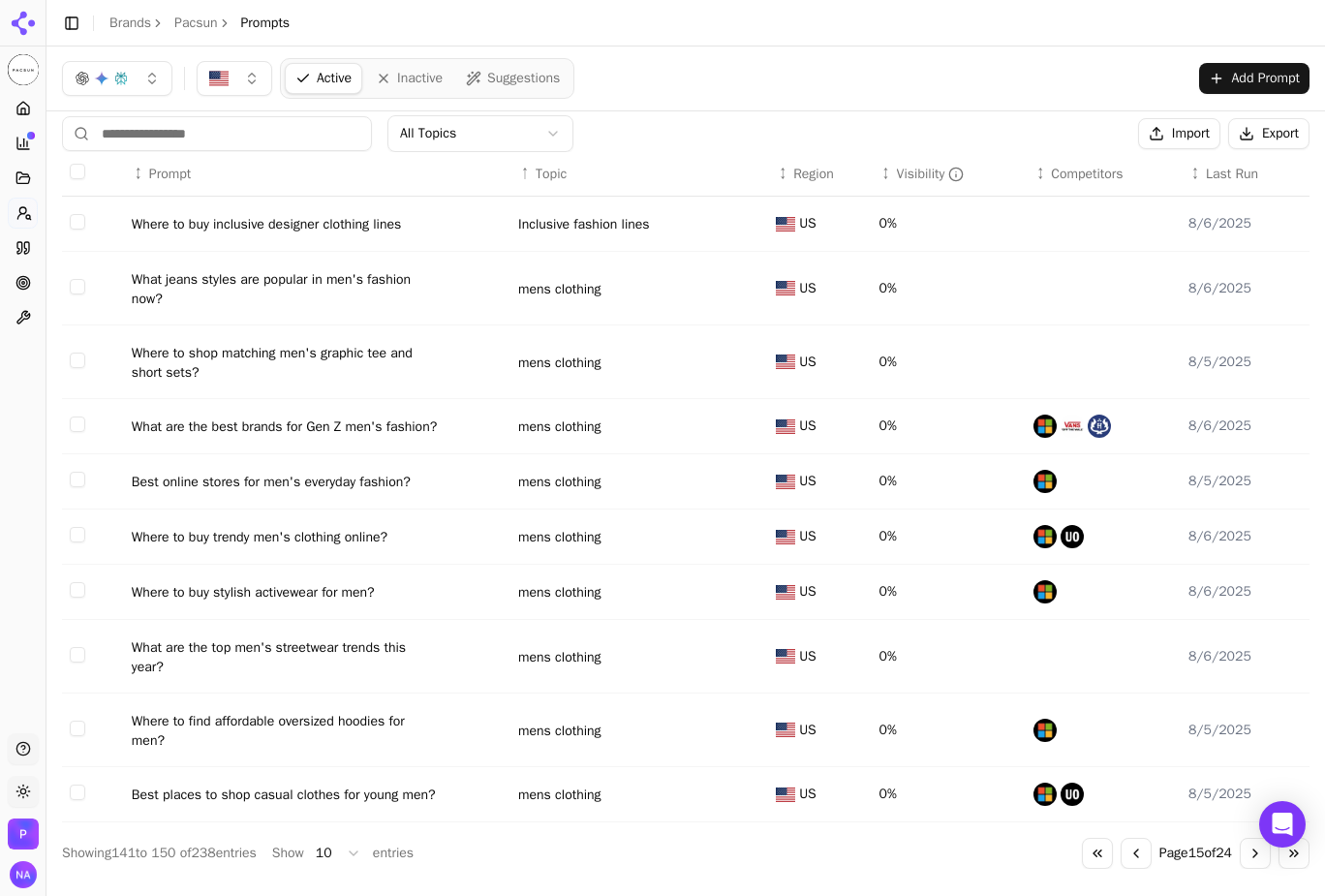 click on "Go to next page" at bounding box center [1255, 853] 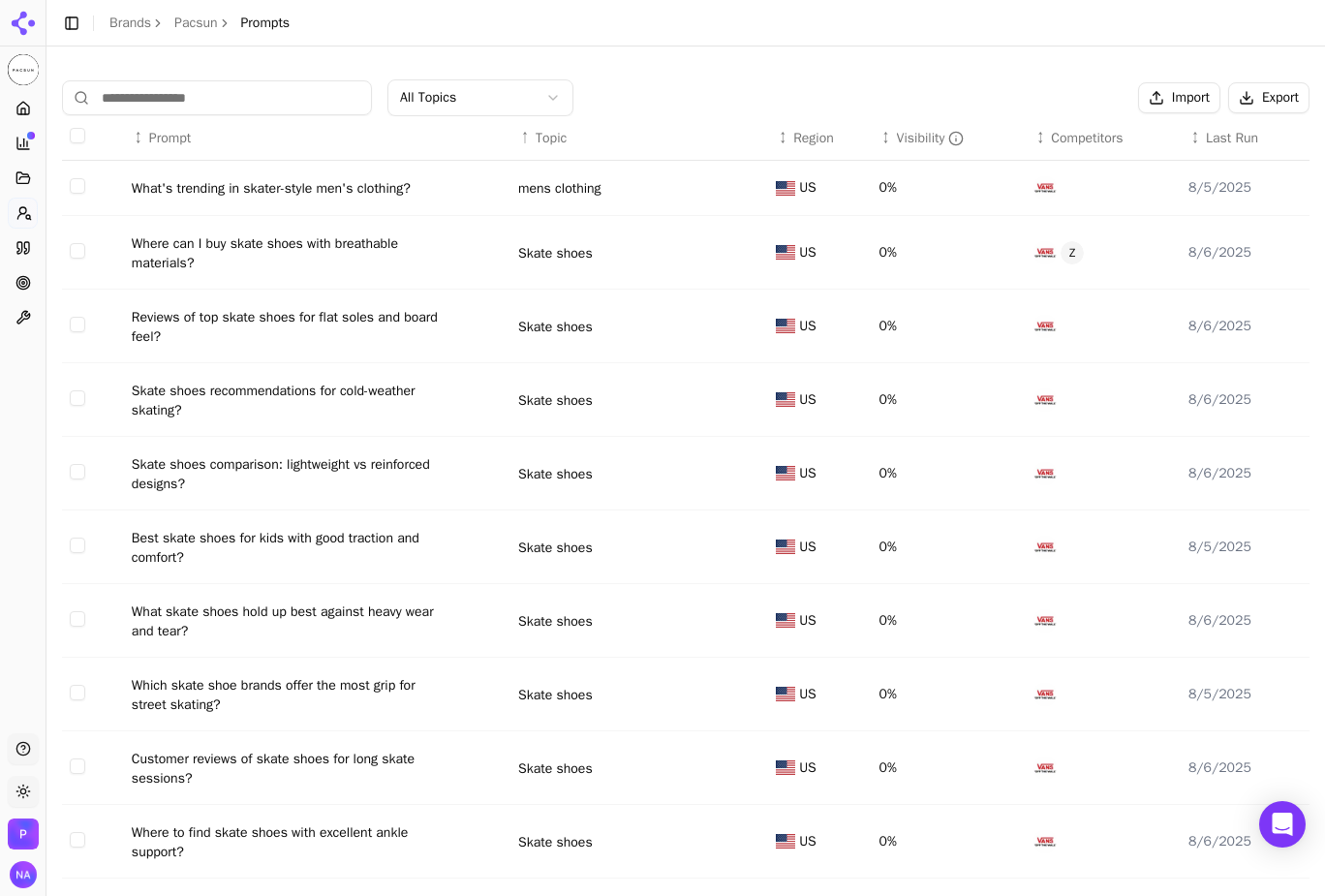 scroll, scrollTop: 103, scrollLeft: 0, axis: vertical 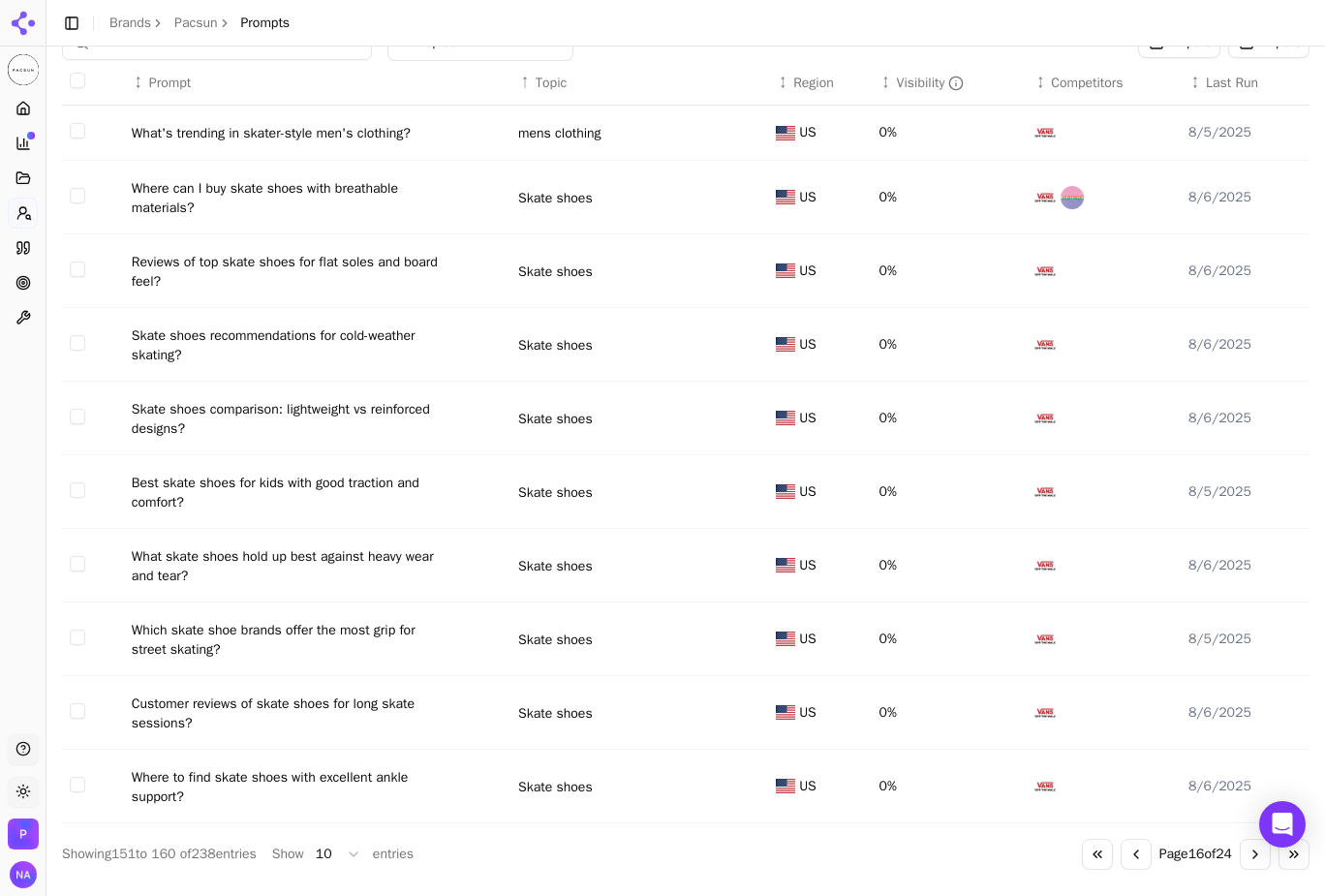 click on "Go to next page" at bounding box center (1255, 854) 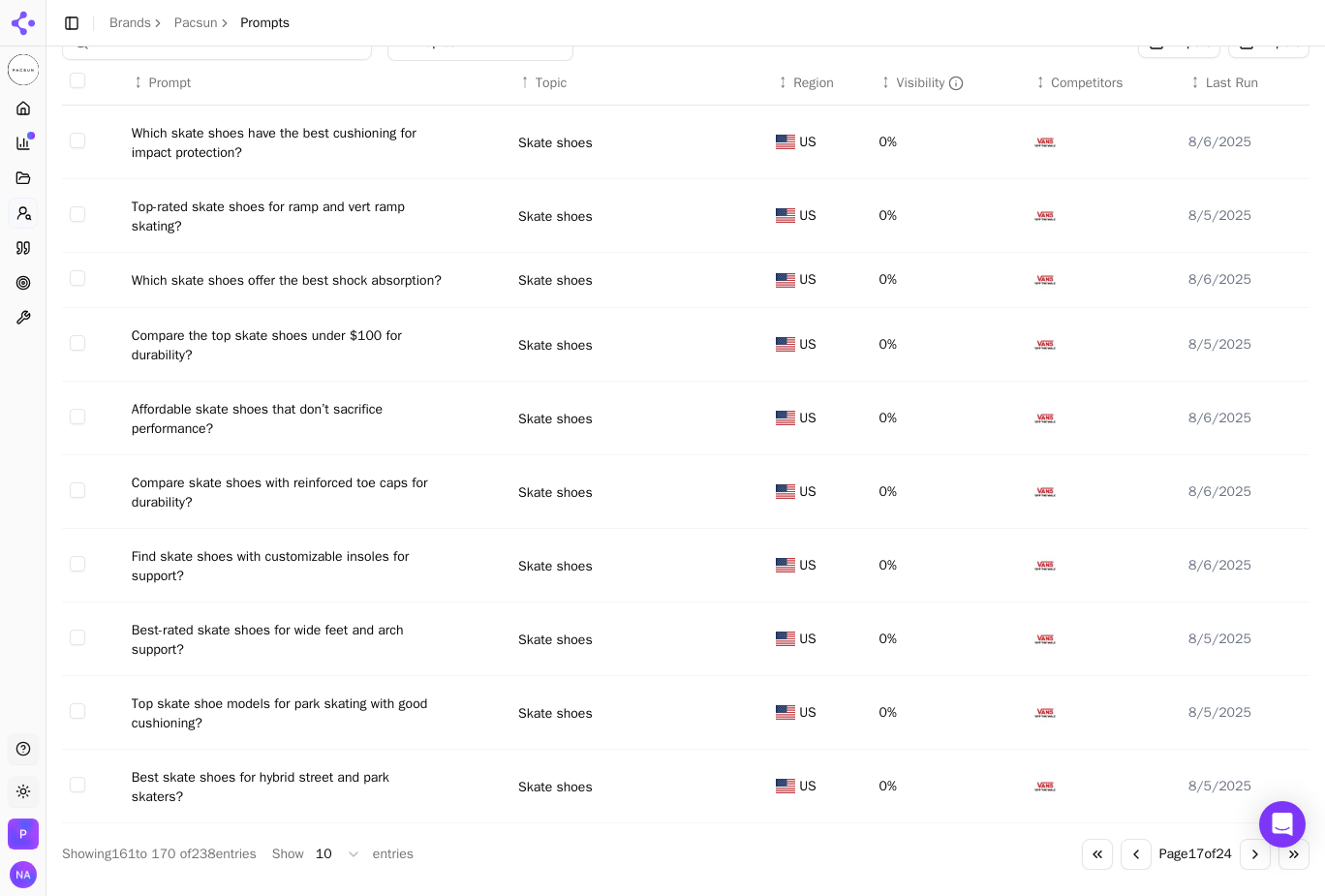 click on "Go to next page" at bounding box center (1255, 854) 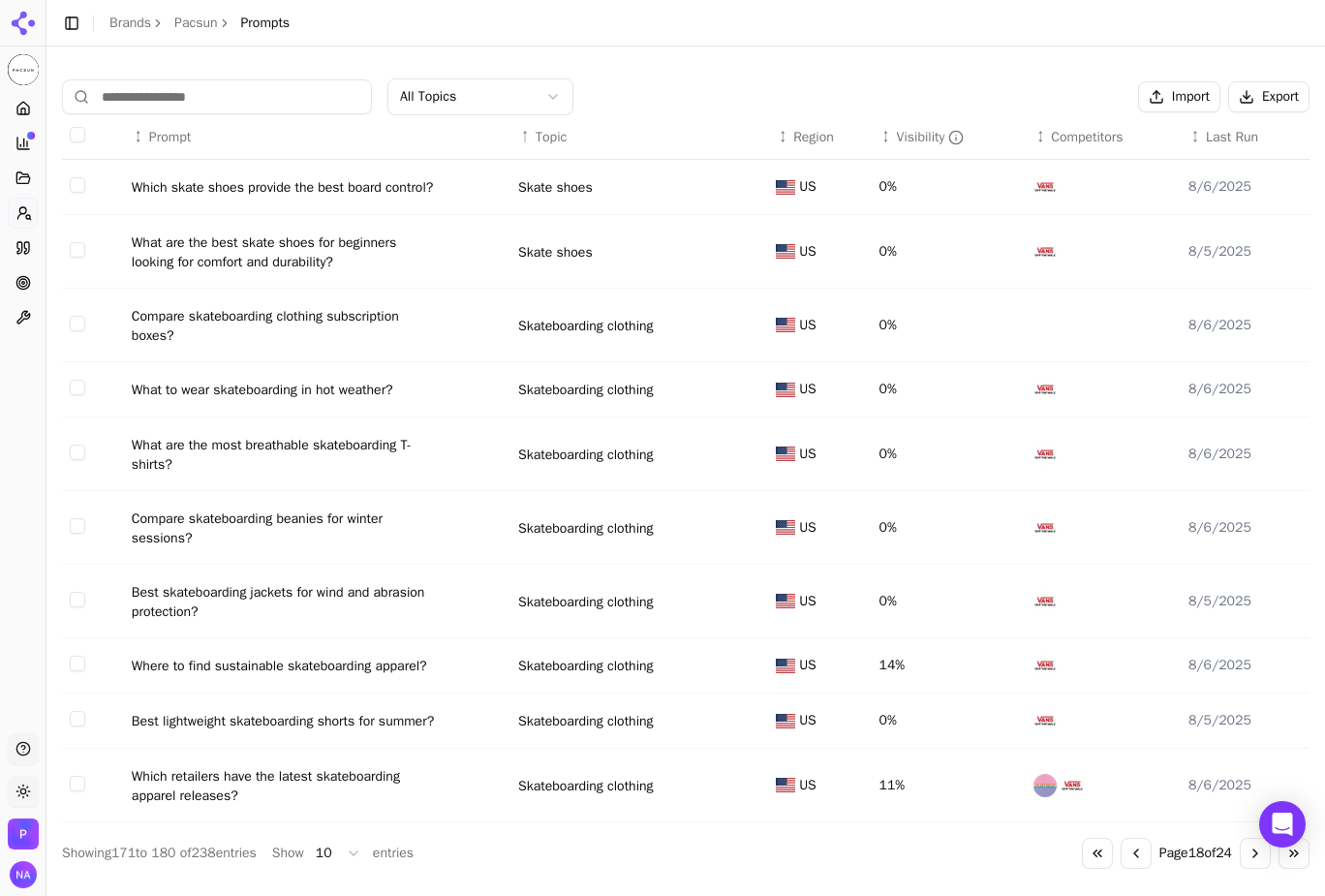 click on "Go to next page" at bounding box center [1255, 853] 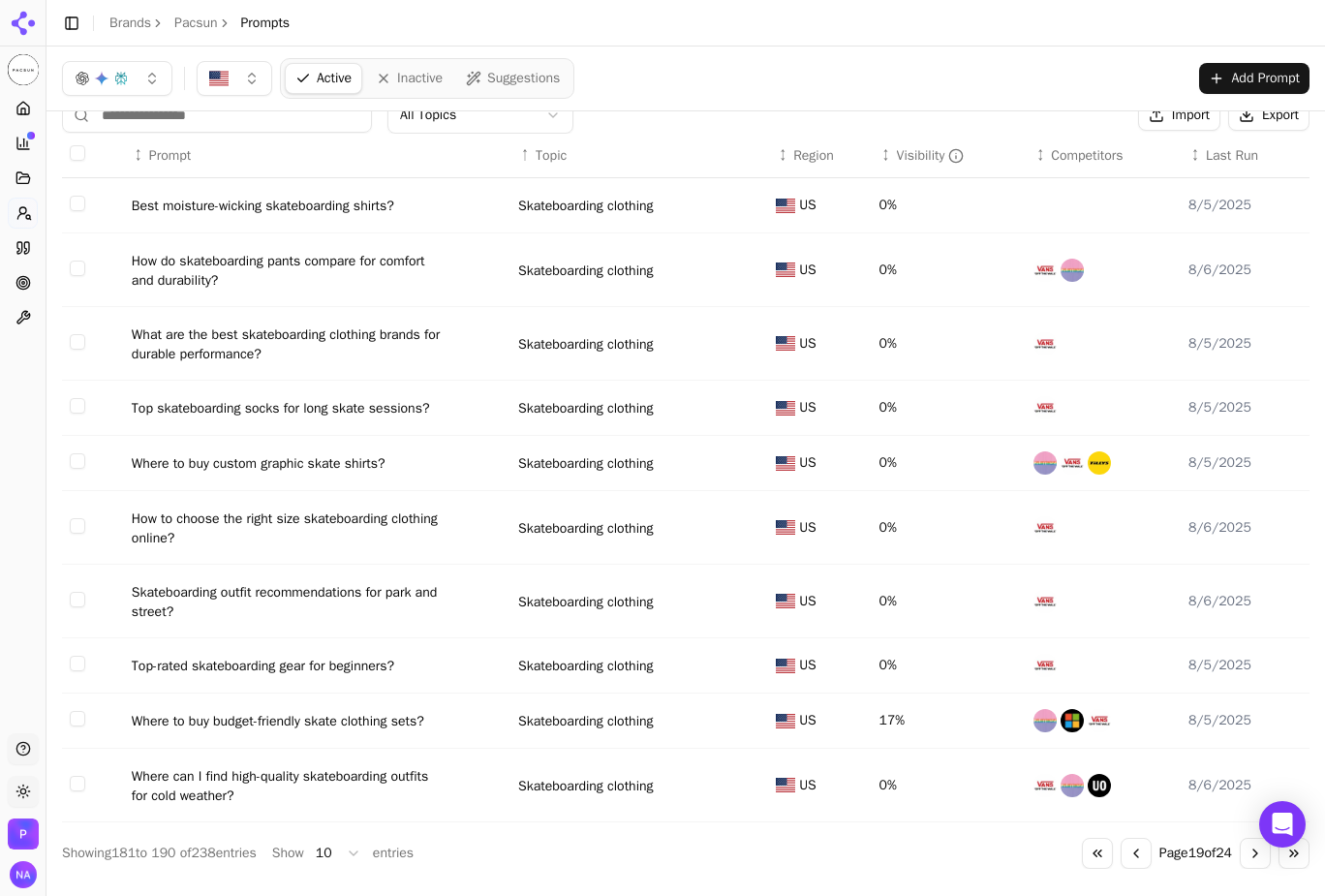 click on "Go to next page" at bounding box center (1255, 853) 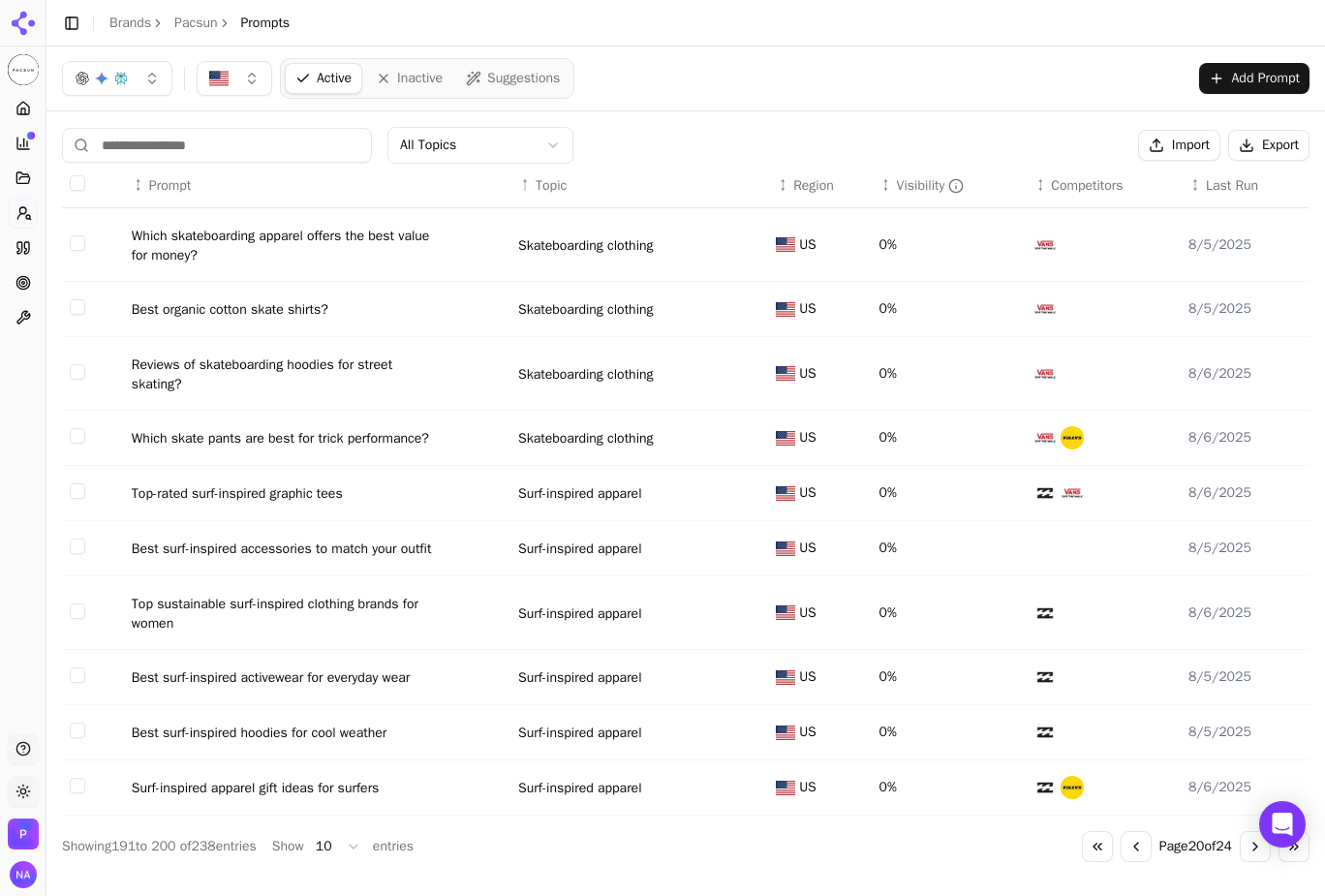 click on "Go to next page" at bounding box center [1255, 847] 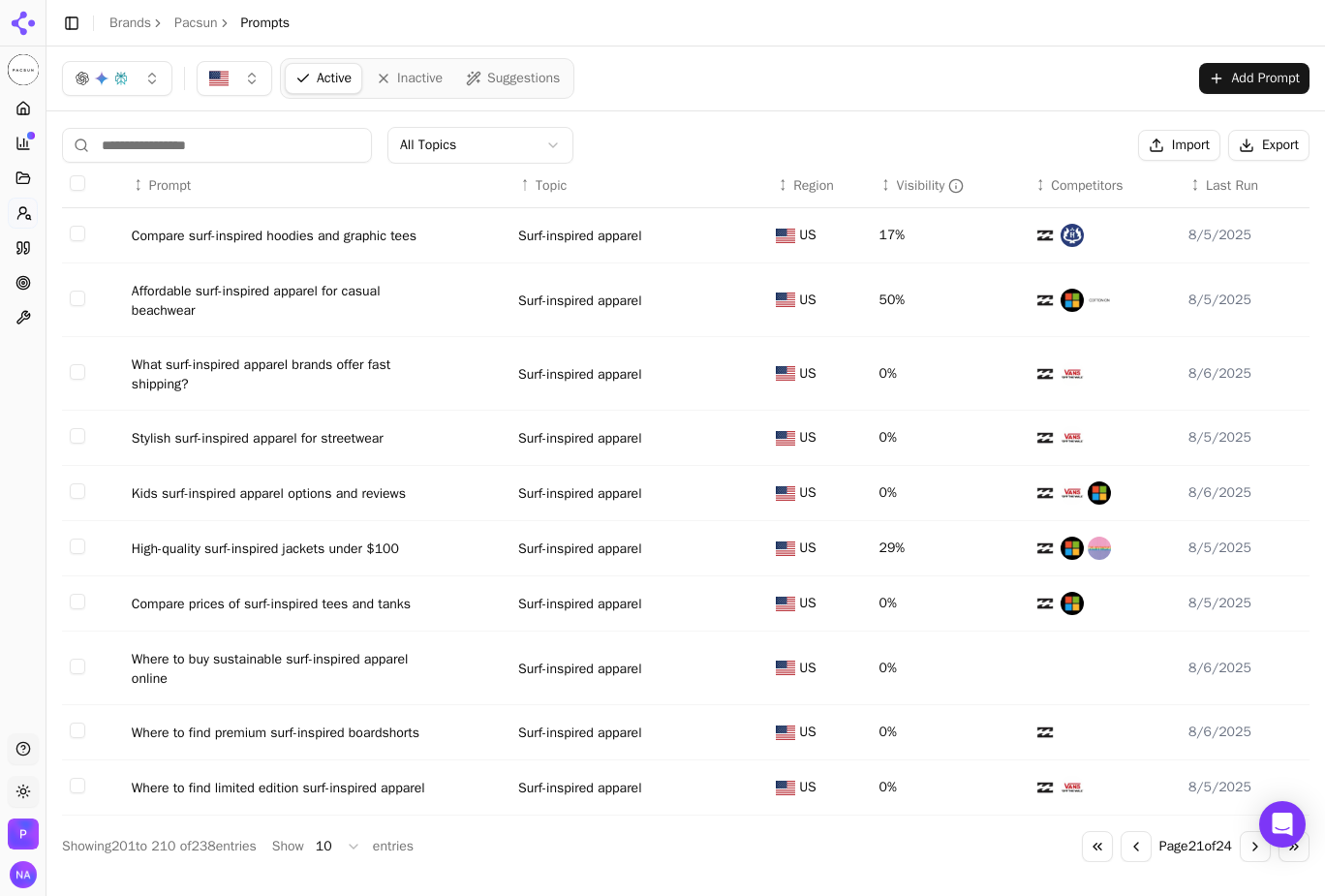 click on "Go to next page" at bounding box center (1255, 847) 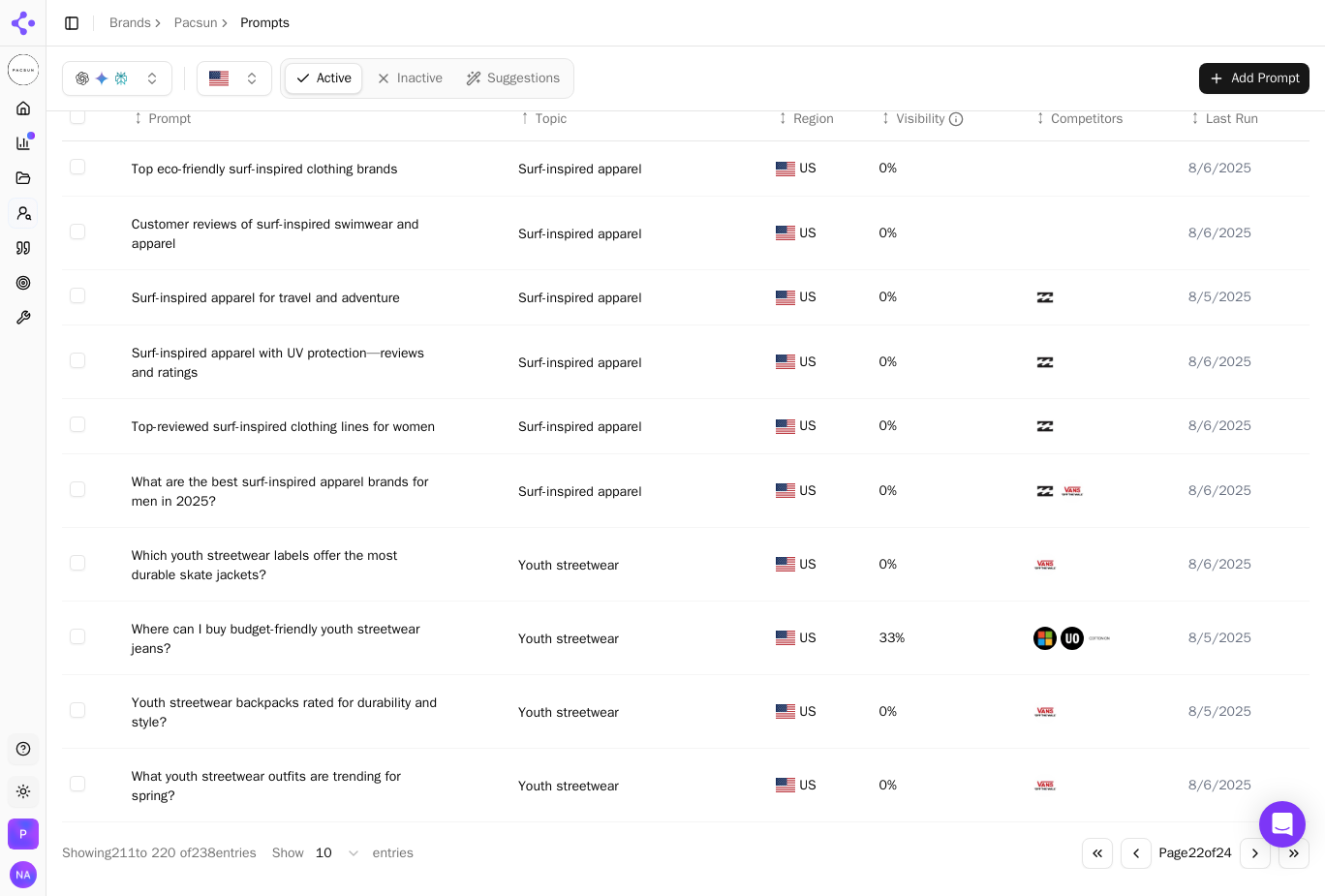 click on "Go to next page" at bounding box center (1255, 853) 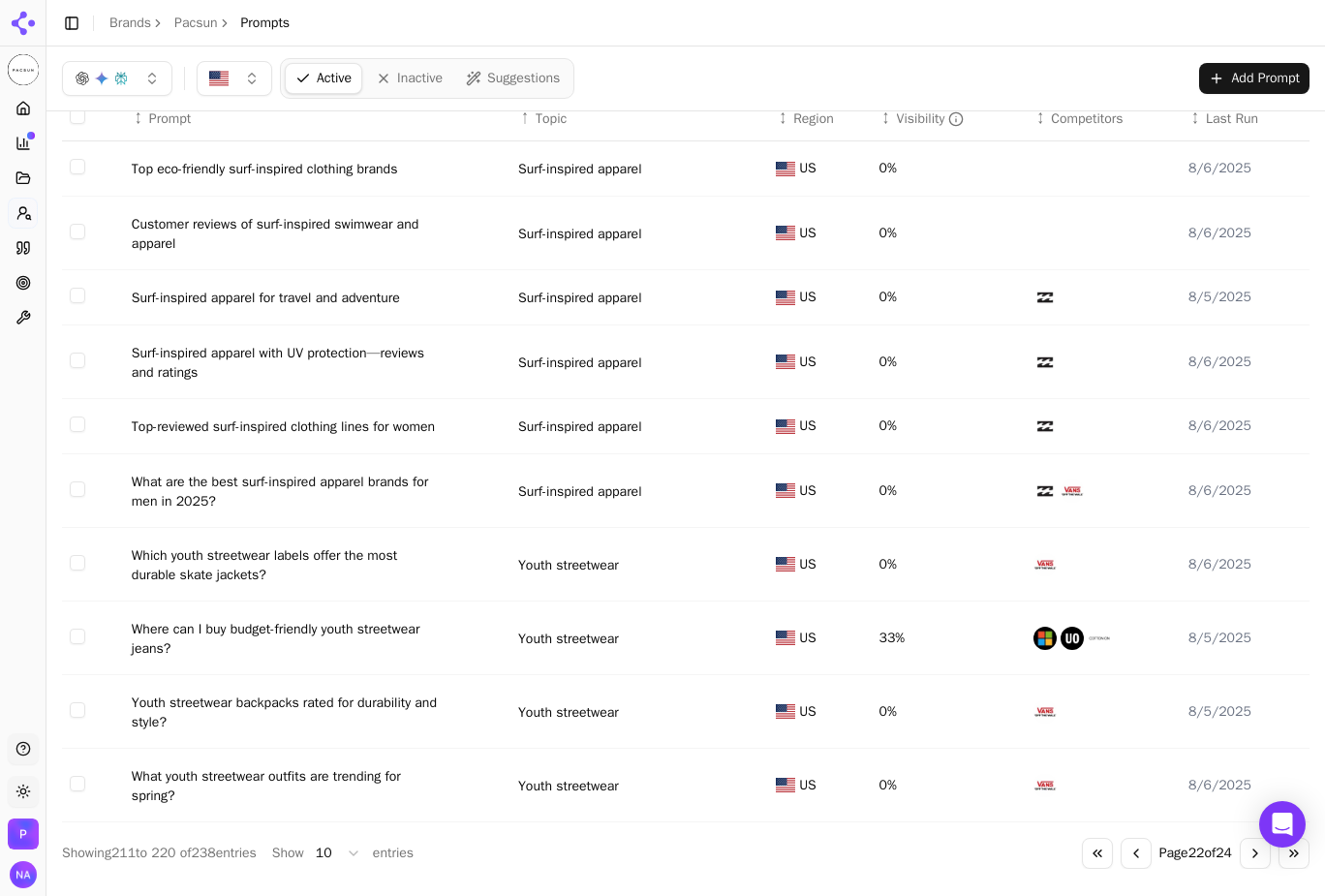 scroll, scrollTop: 103, scrollLeft: 0, axis: vertical 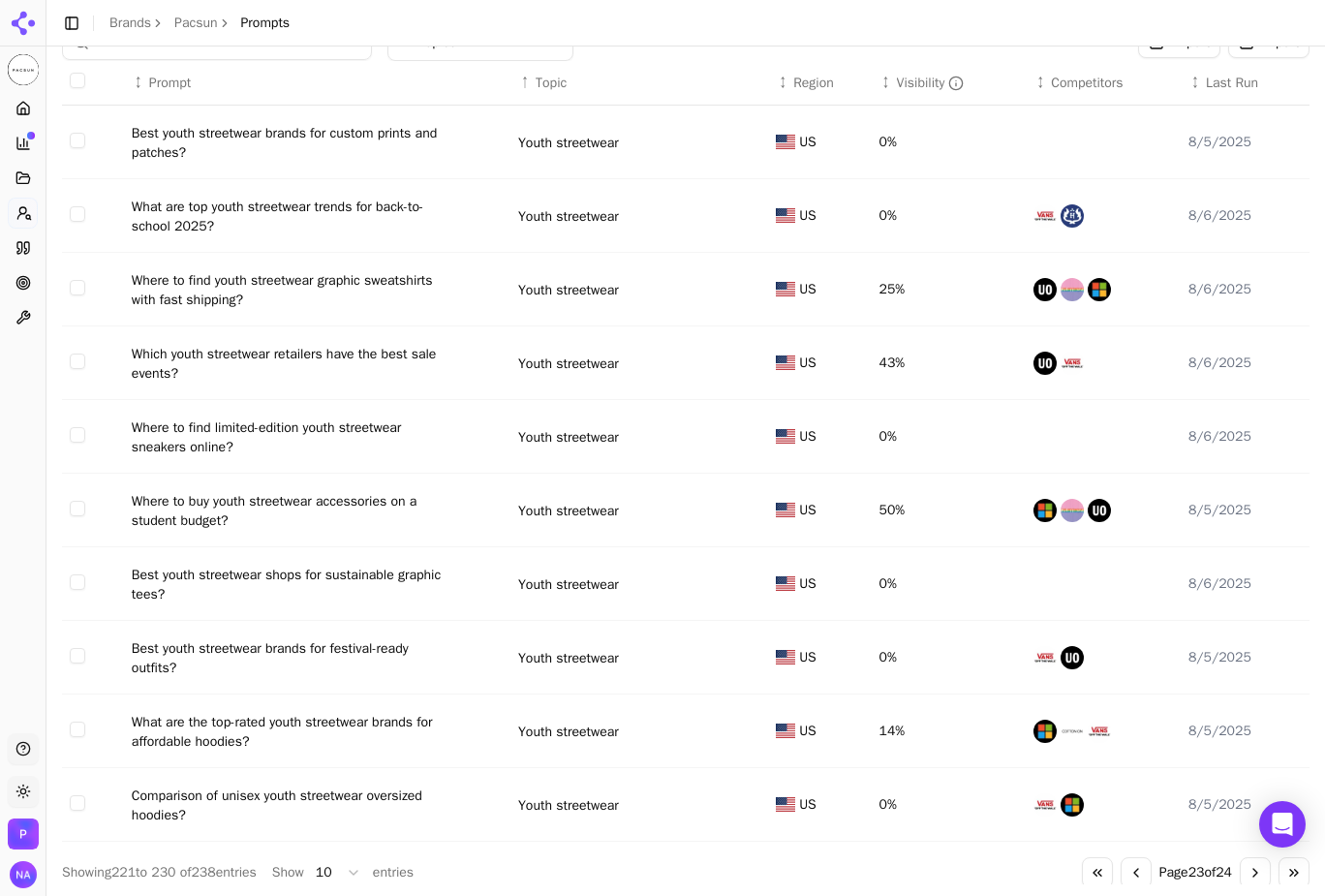 click on "Go to next page" at bounding box center (1255, 873) 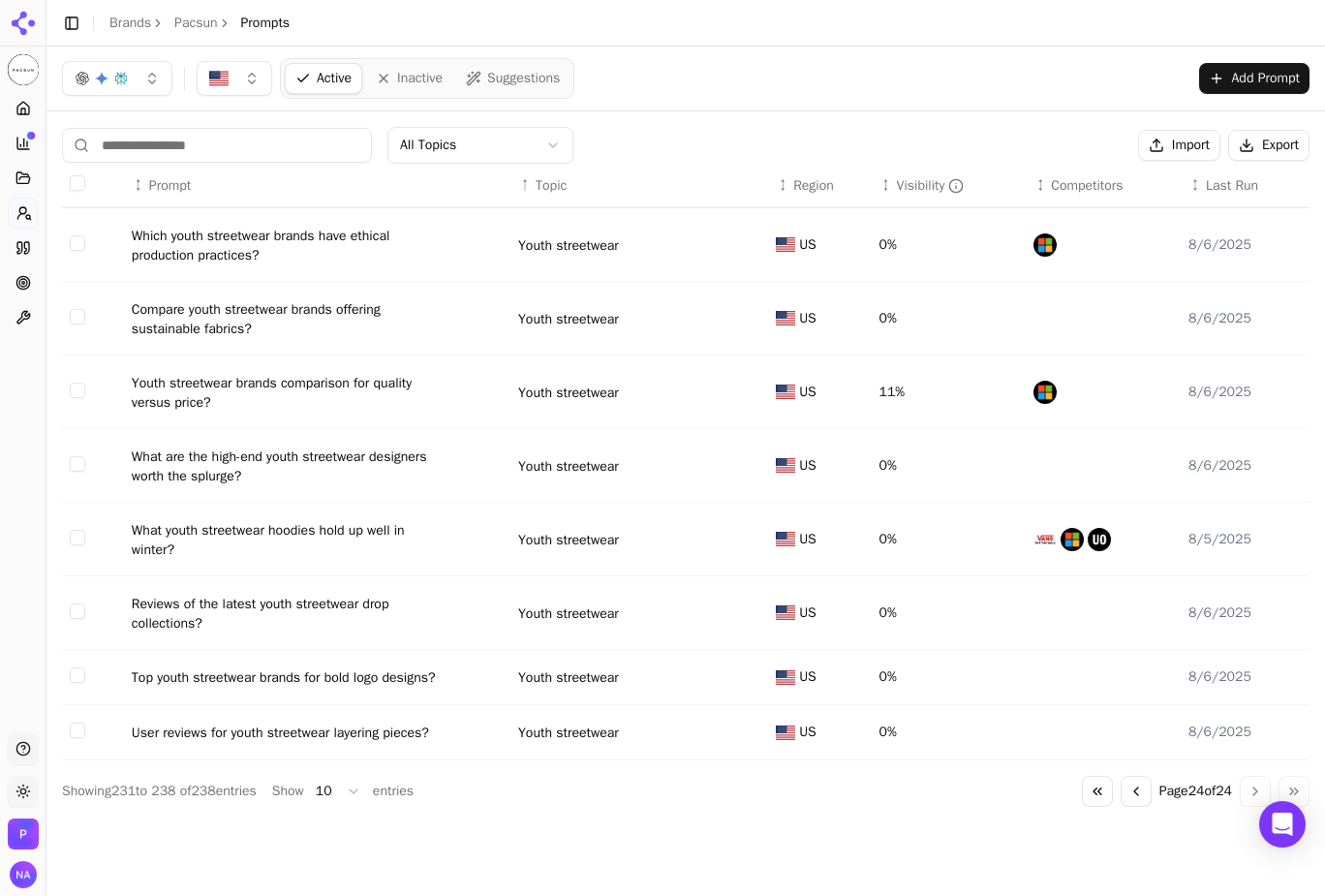 scroll, scrollTop: 0, scrollLeft: 0, axis: both 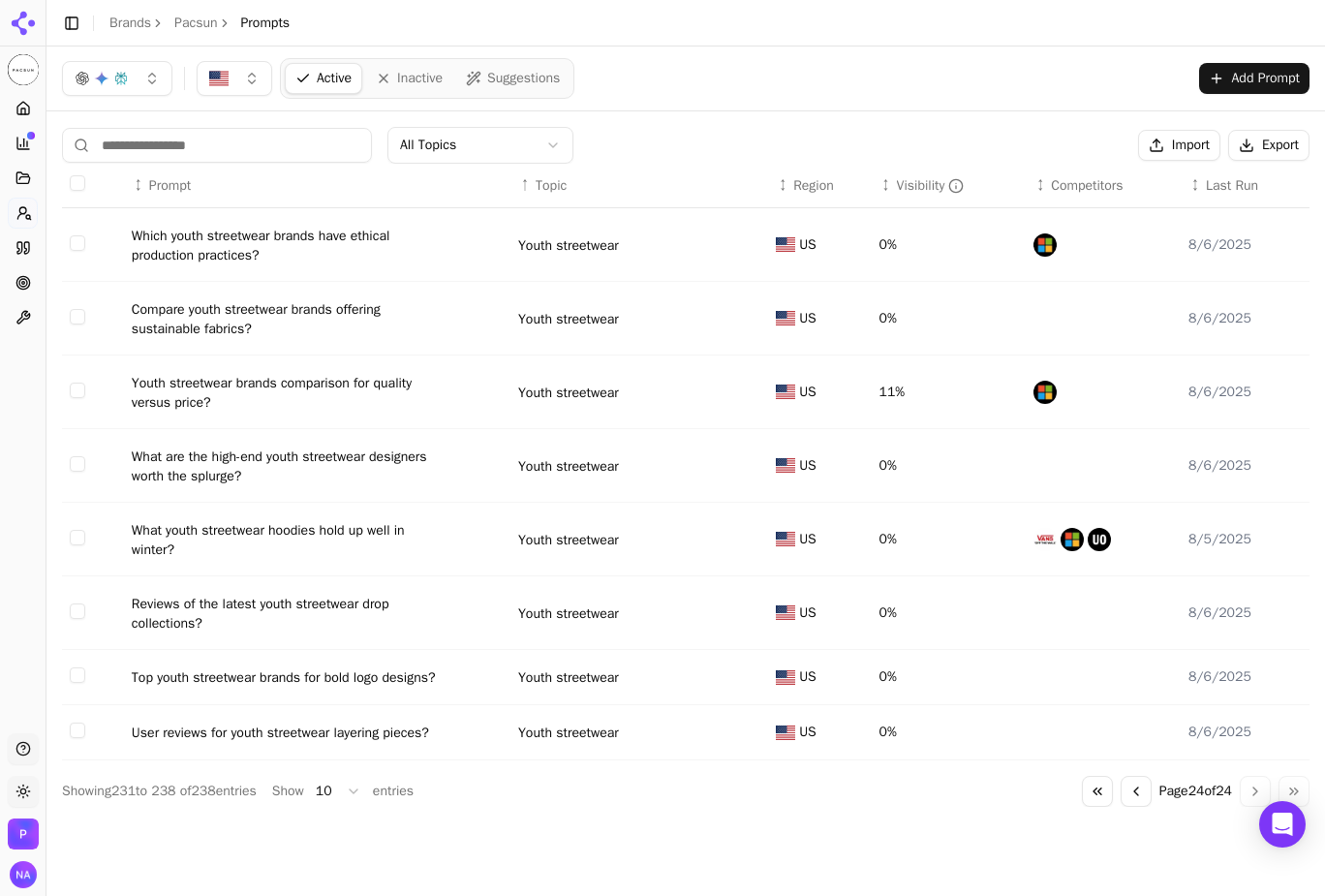 click on "Showing  231  to   238   of  238  entries Show 10 entries Go to first page Go to previous page Page  24  of  24 Go to next page Go to last page" at bounding box center [686, 465] 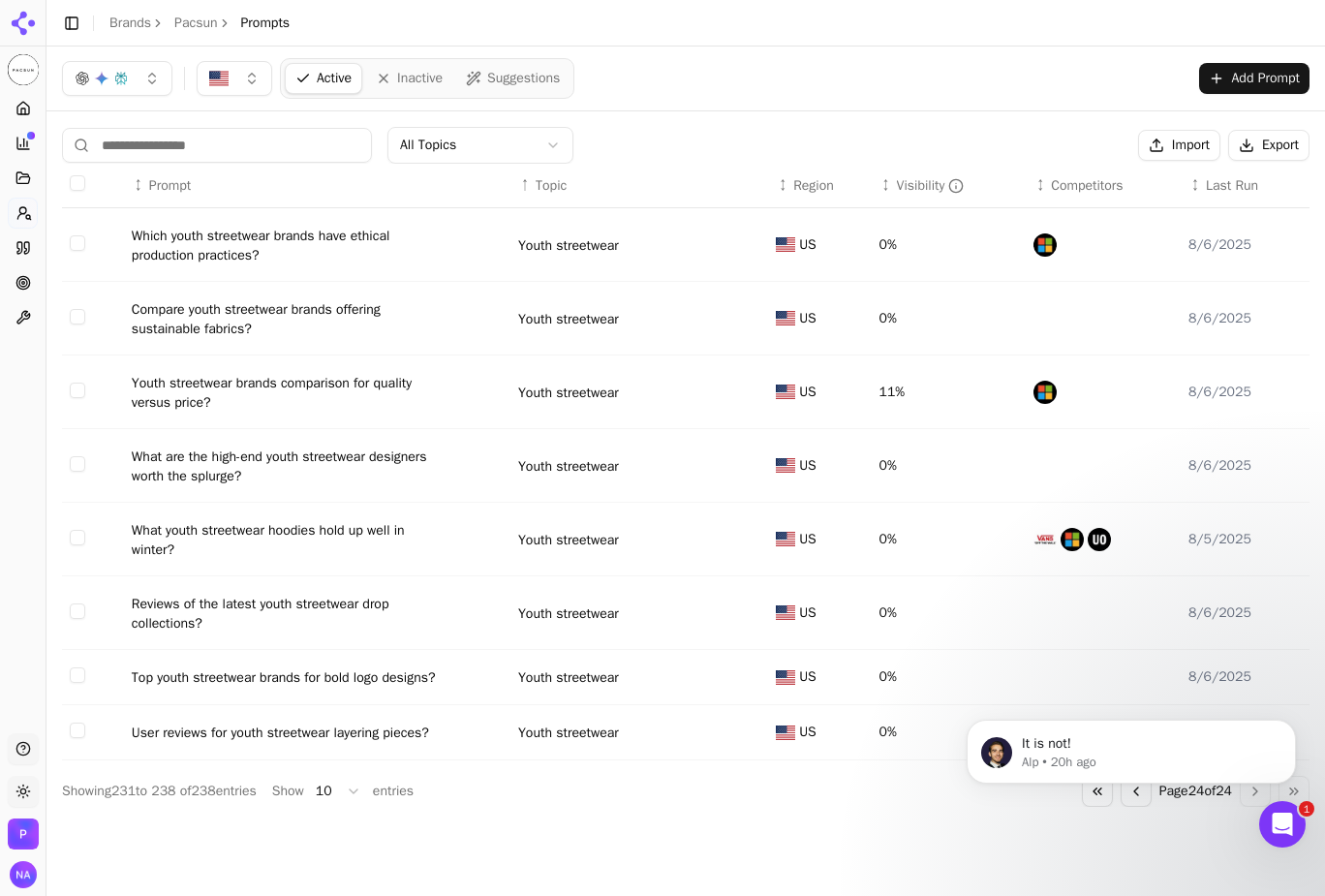 scroll, scrollTop: 0, scrollLeft: 0, axis: both 